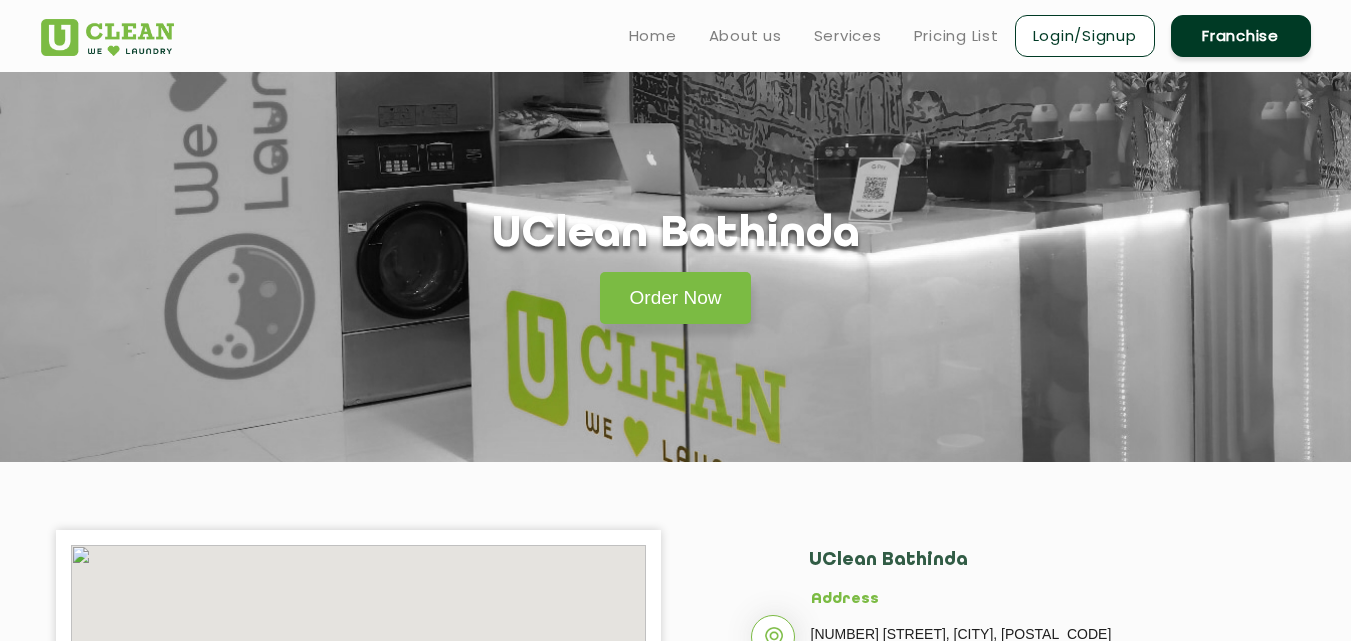 scroll, scrollTop: 0, scrollLeft: 0, axis: both 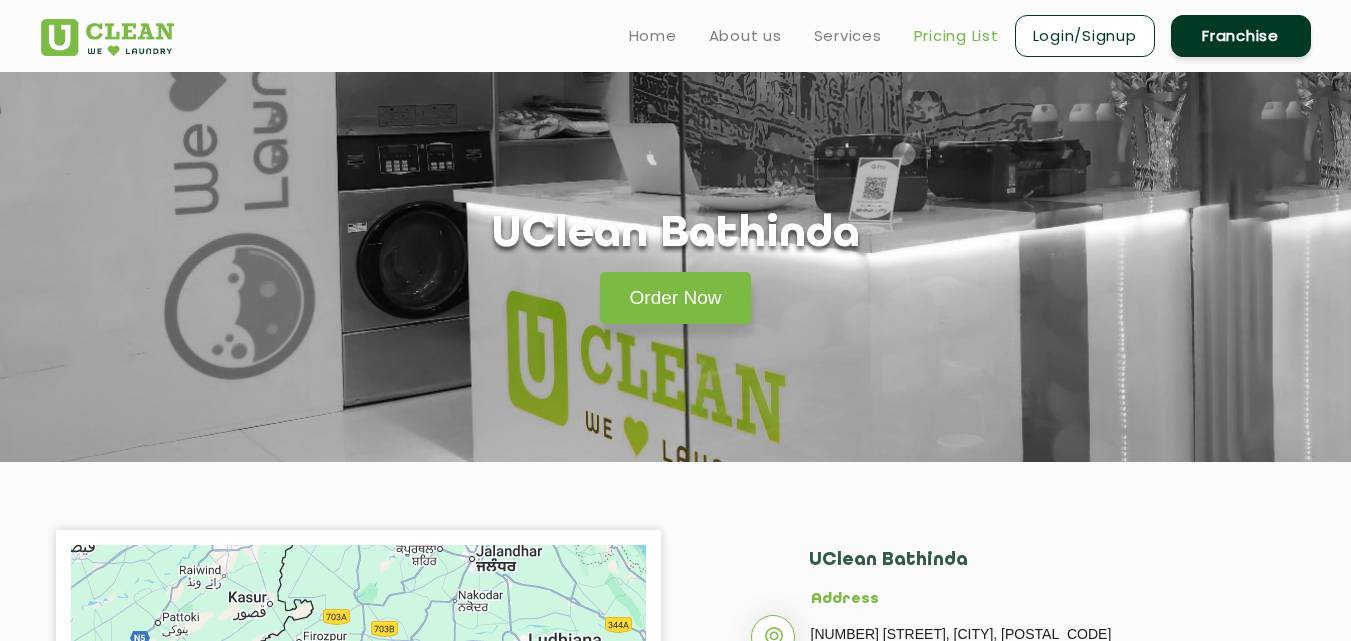 click on "Pricing List" at bounding box center (956, 36) 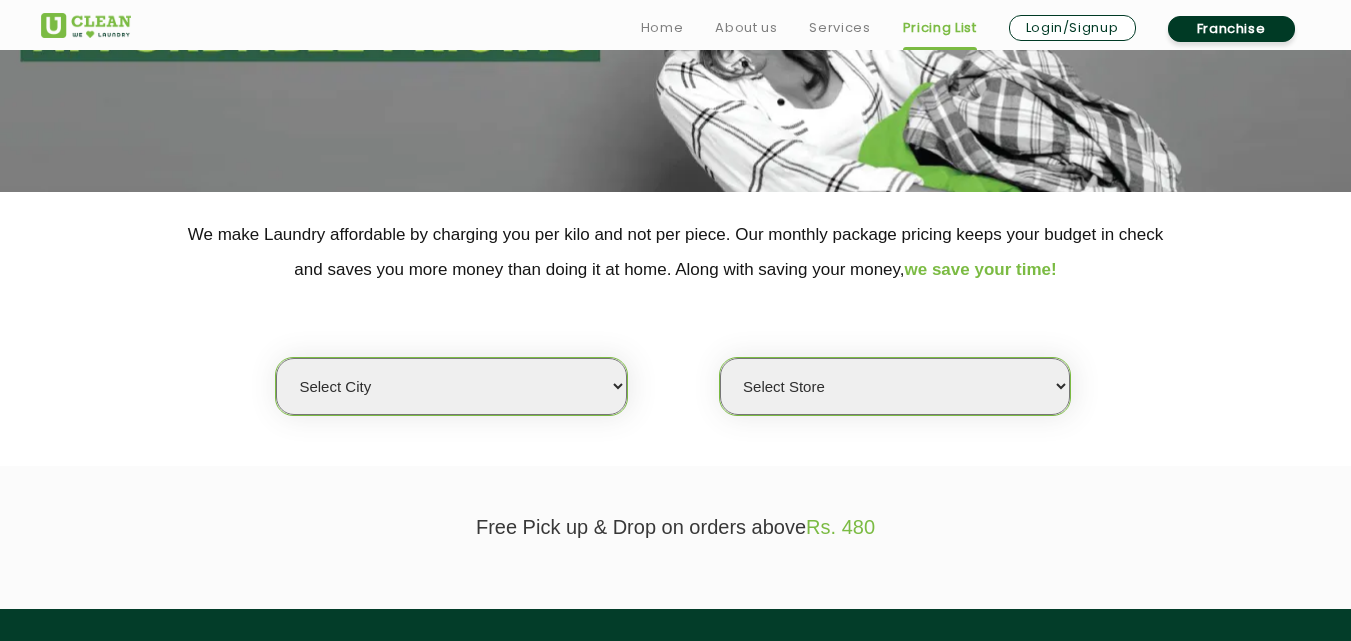 scroll, scrollTop: 320, scrollLeft: 0, axis: vertical 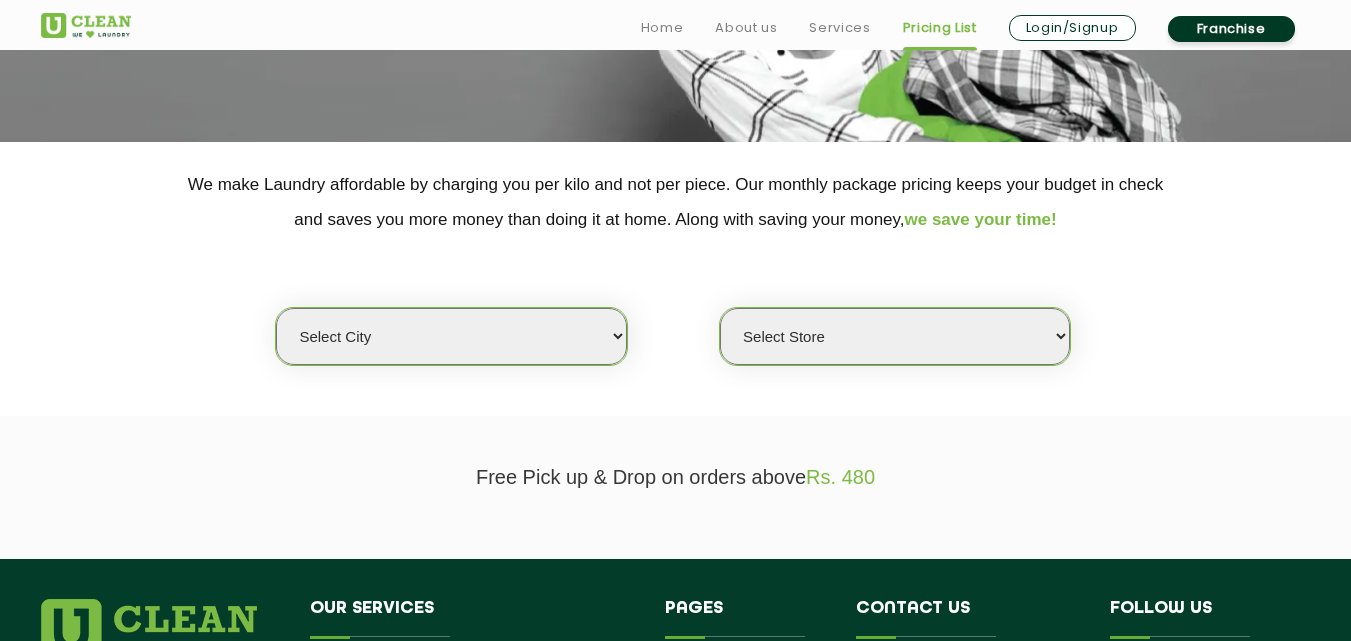 select on "0" 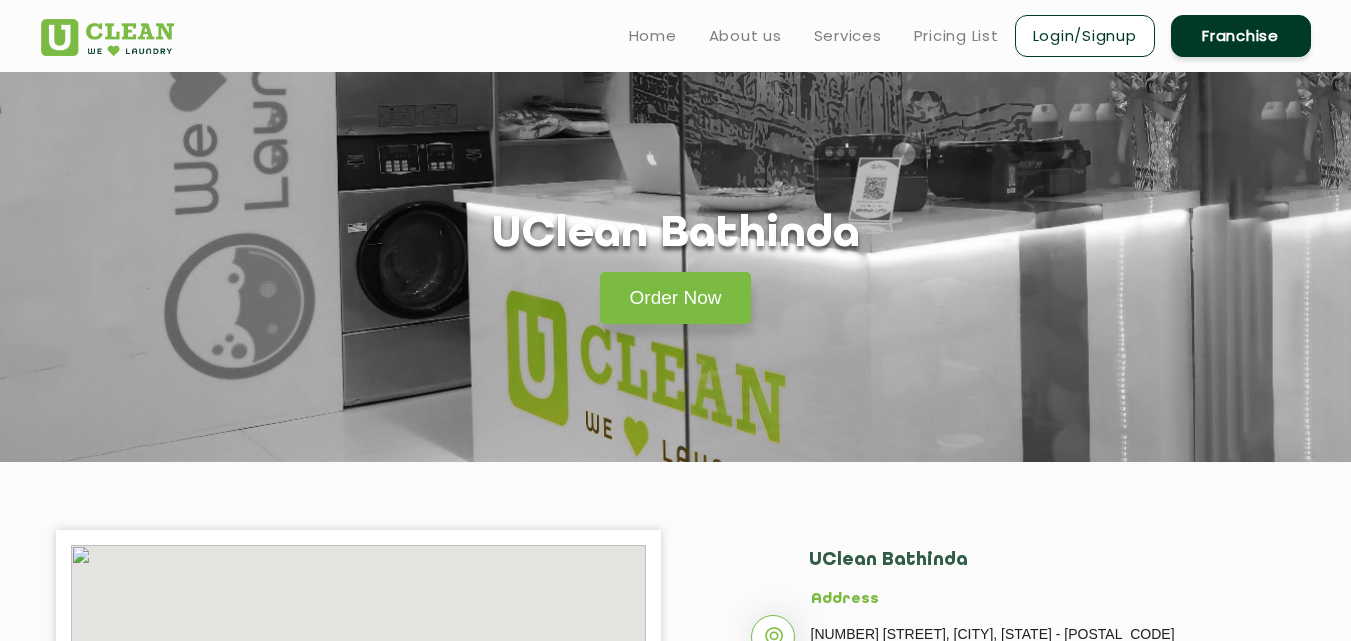 scroll, scrollTop: 0, scrollLeft: 0, axis: both 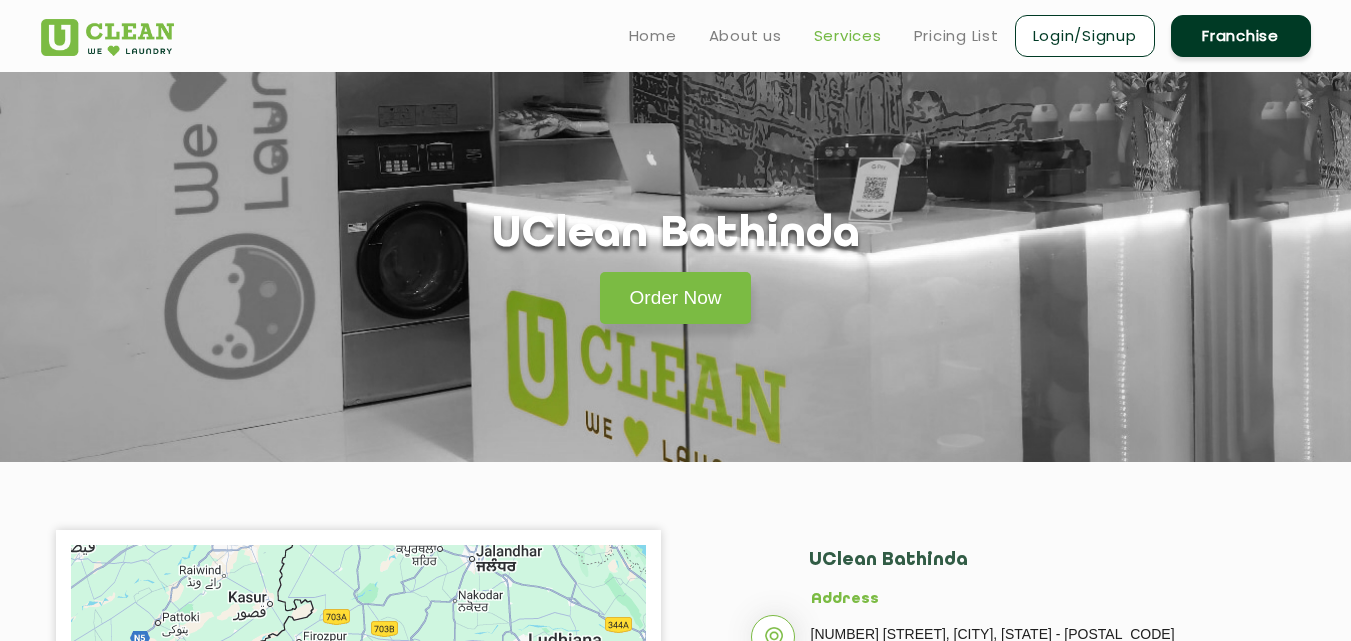 click on "Services" at bounding box center [848, 36] 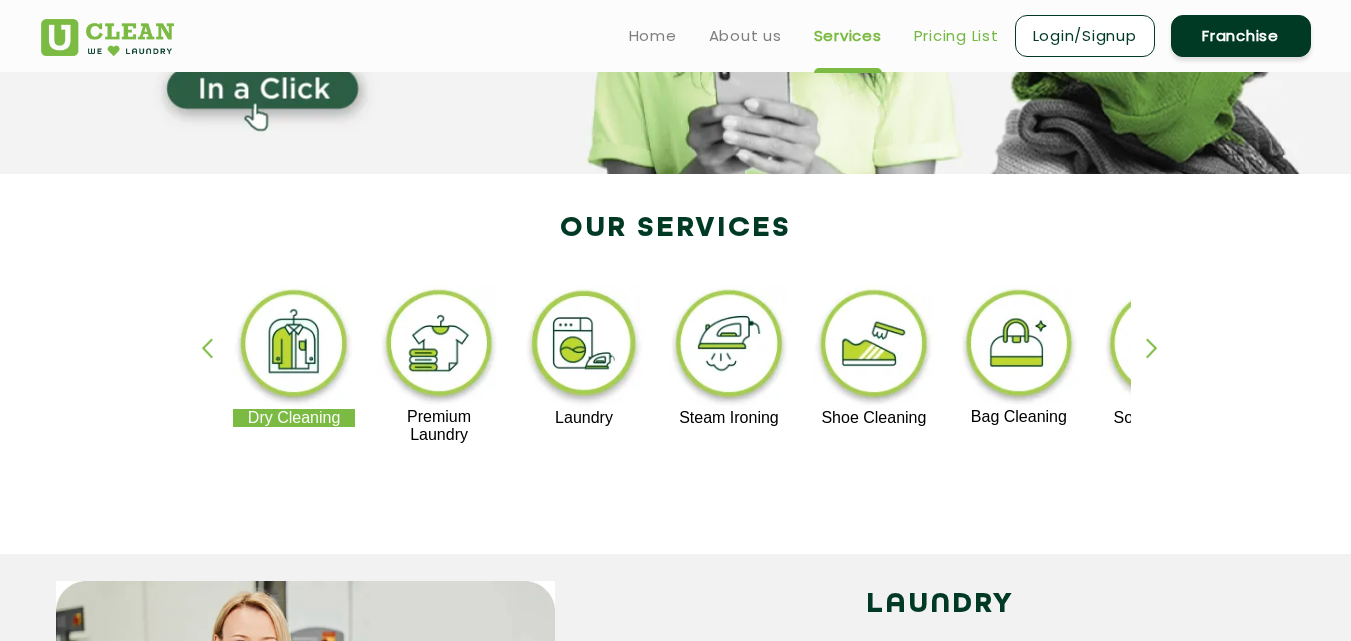 scroll, scrollTop: 160, scrollLeft: 0, axis: vertical 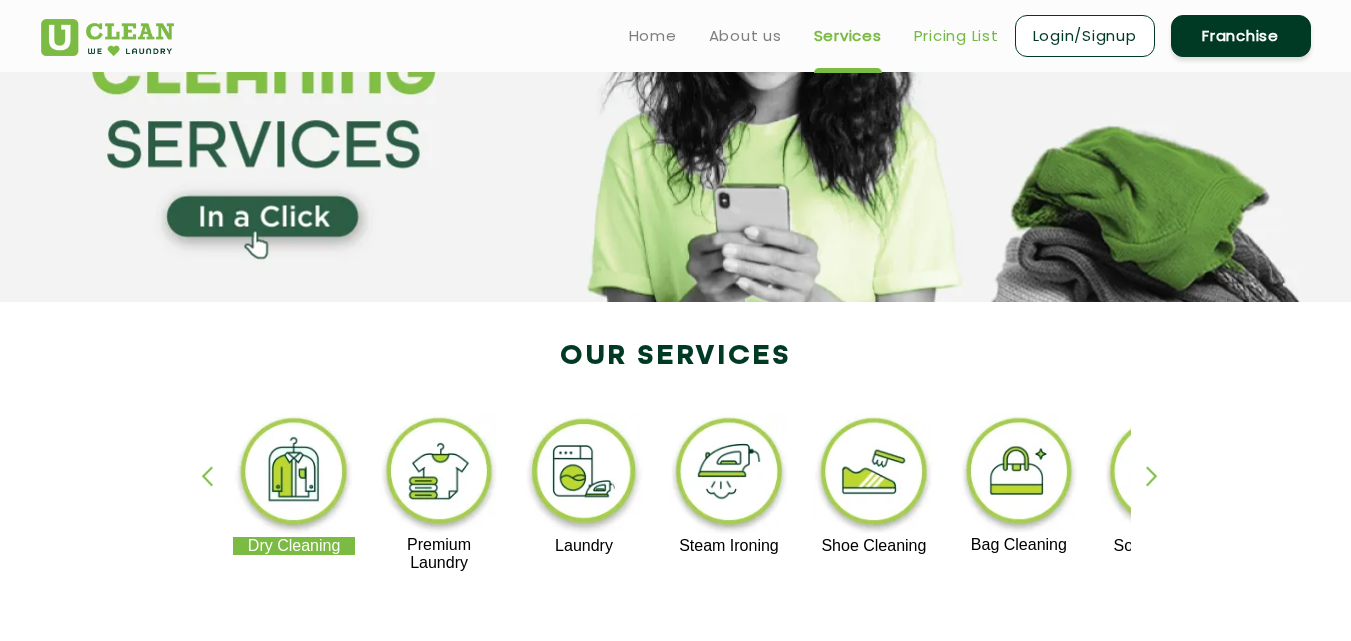 click on "Pricing List" at bounding box center (956, 36) 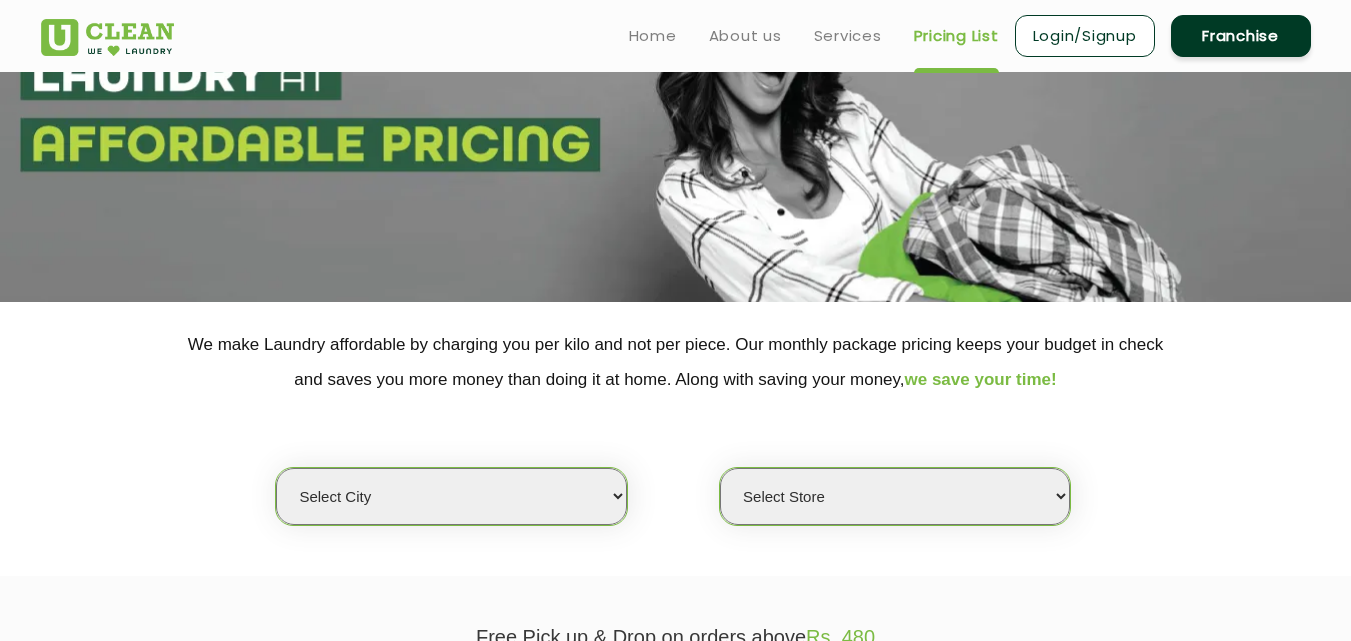 scroll, scrollTop: 0, scrollLeft: 0, axis: both 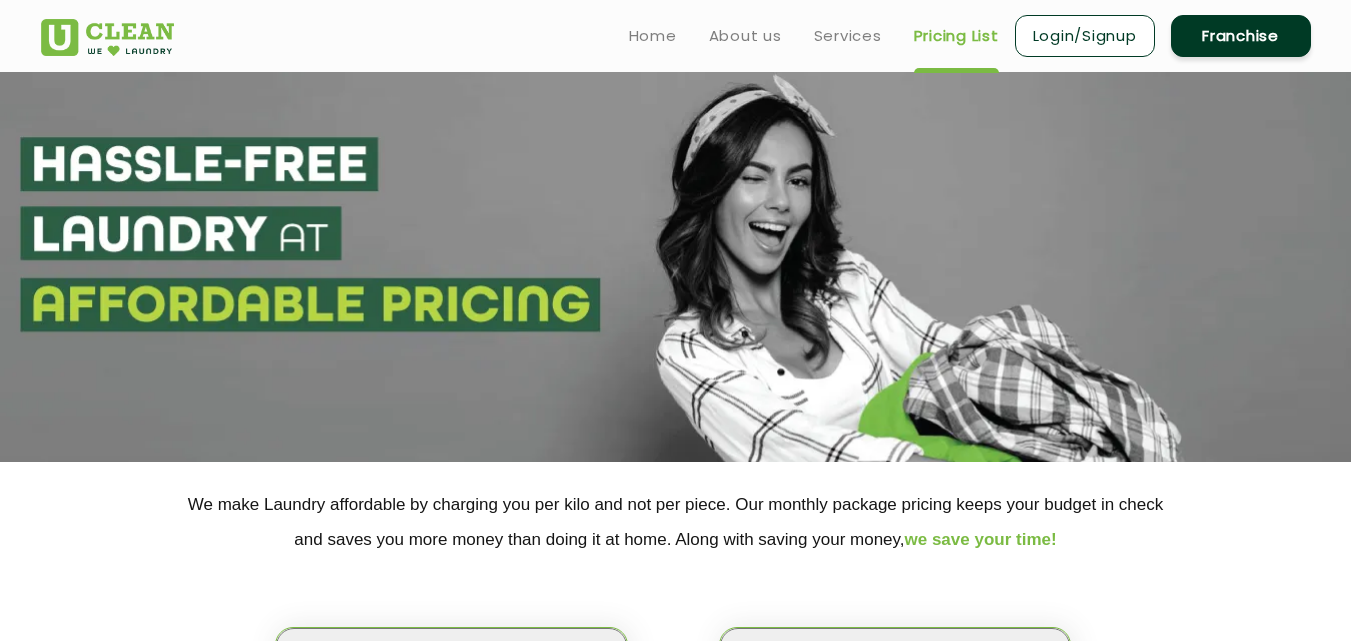 select on "0" 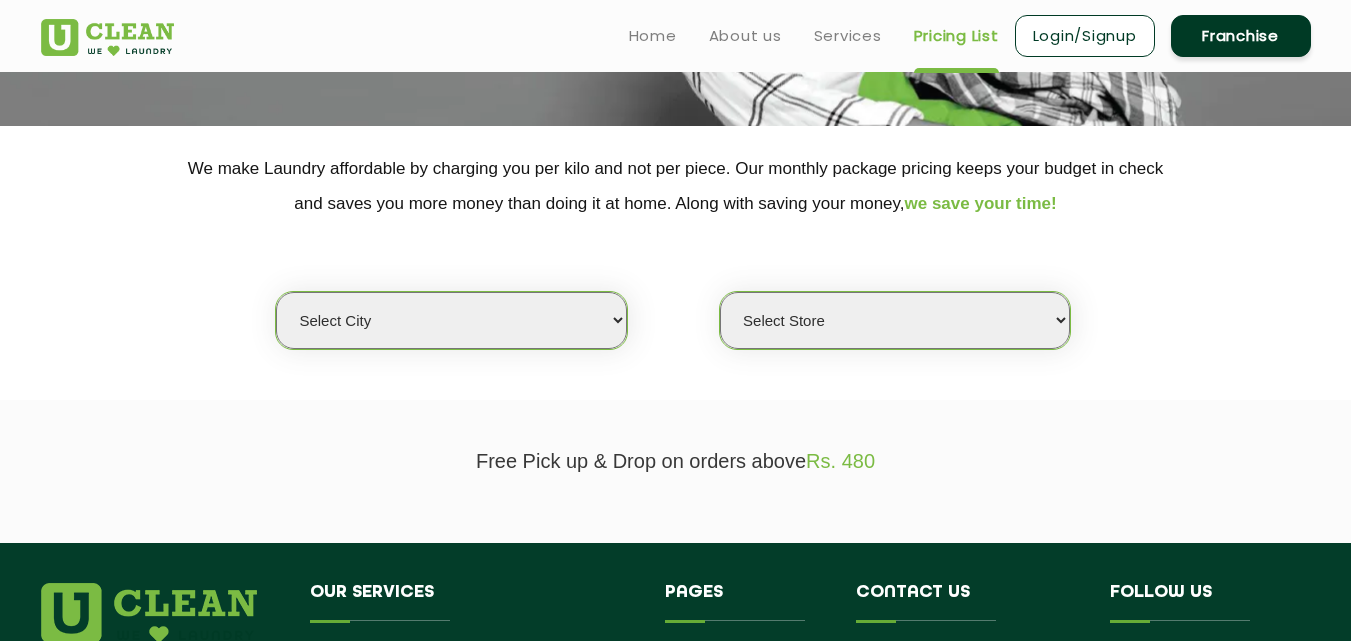 scroll, scrollTop: 328, scrollLeft: 0, axis: vertical 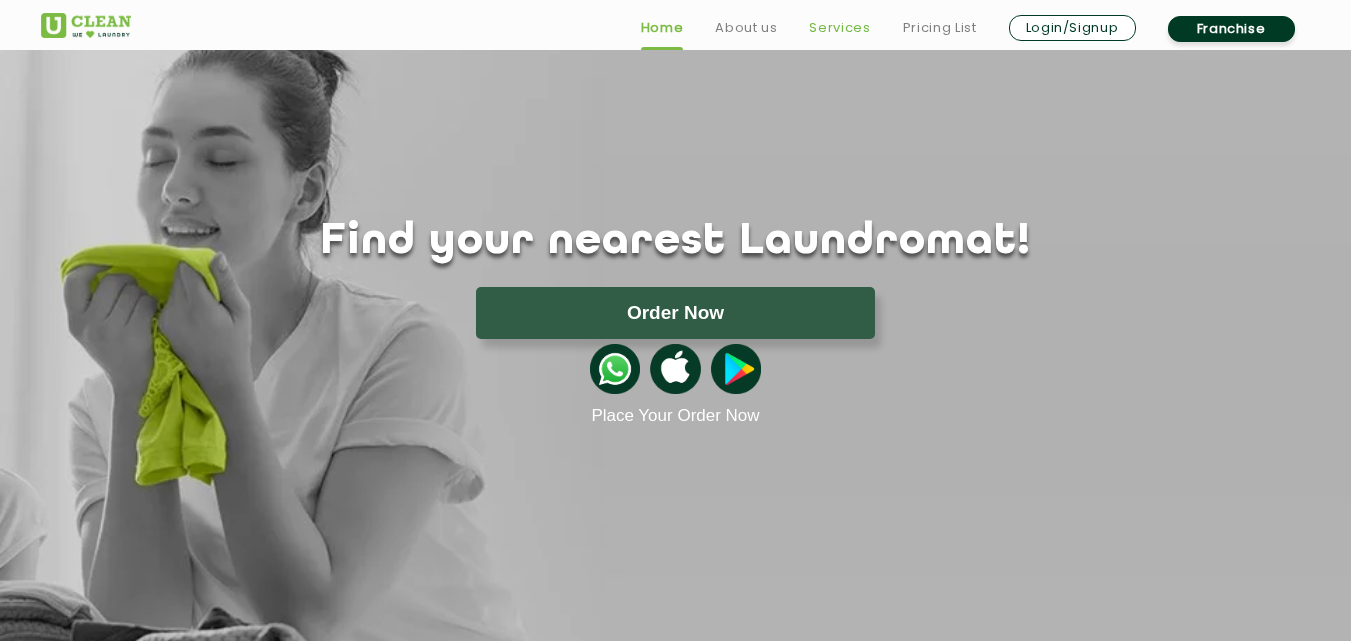 click on "Services" at bounding box center (839, 28) 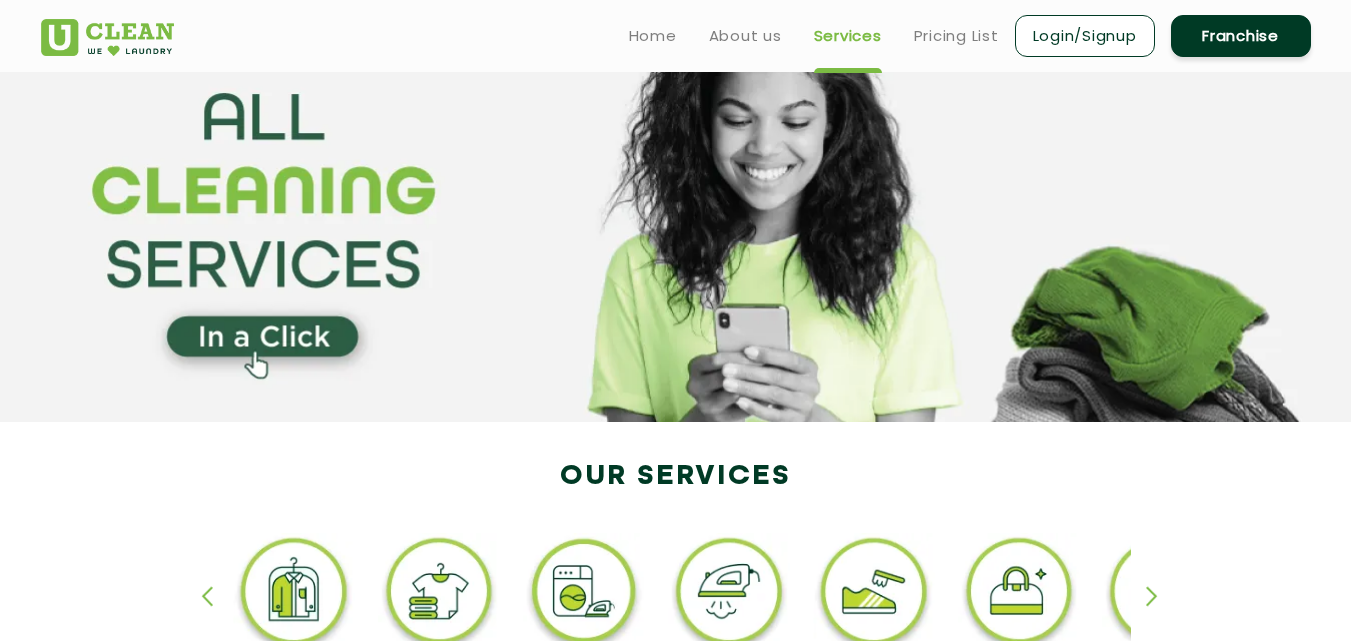 scroll, scrollTop: 0, scrollLeft: 0, axis: both 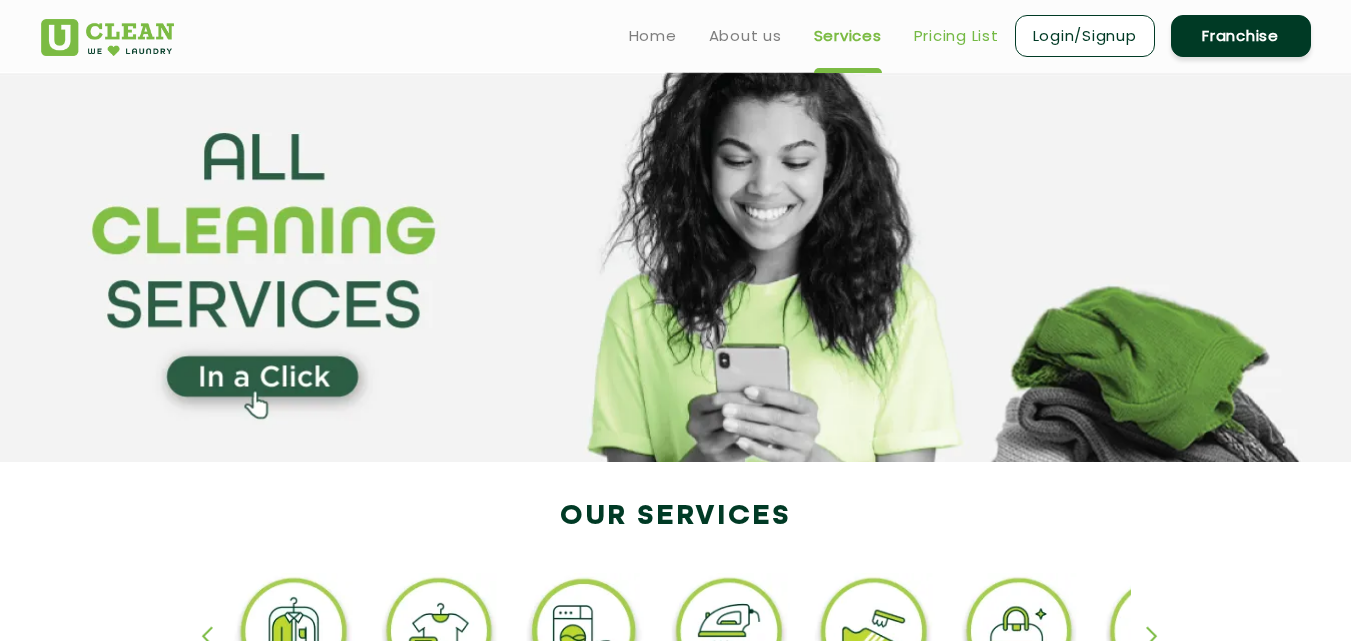 click on "Pricing List" at bounding box center (956, 36) 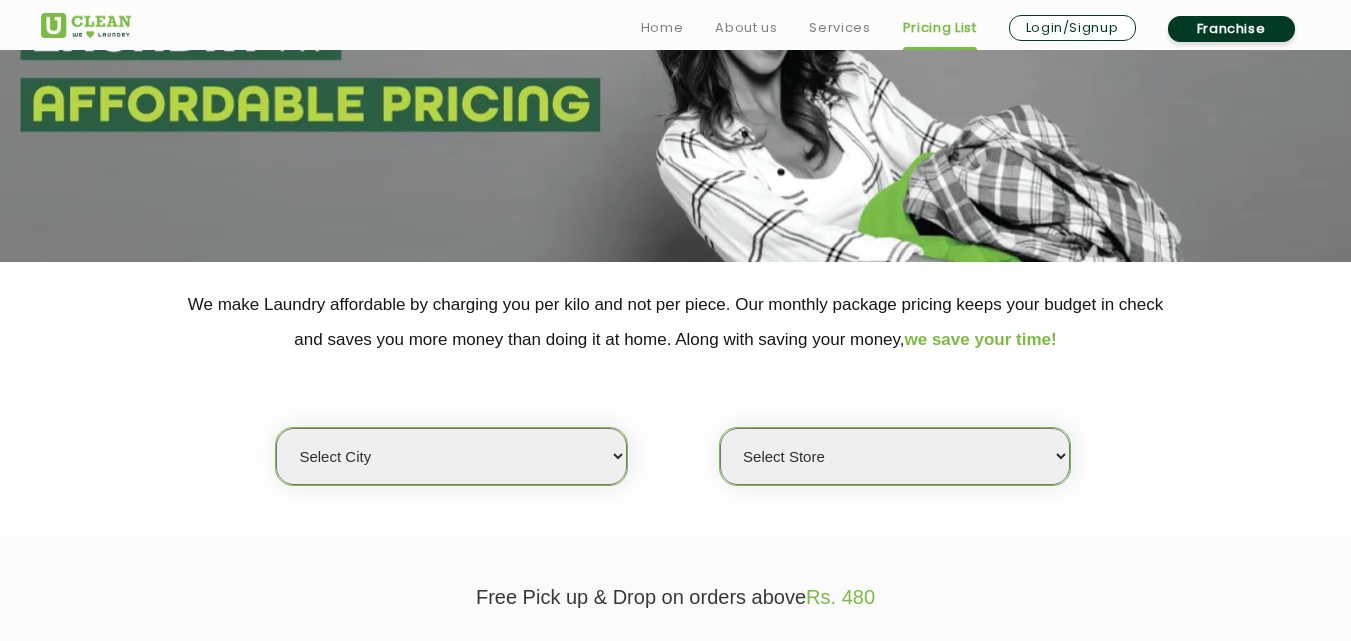 scroll, scrollTop: 240, scrollLeft: 0, axis: vertical 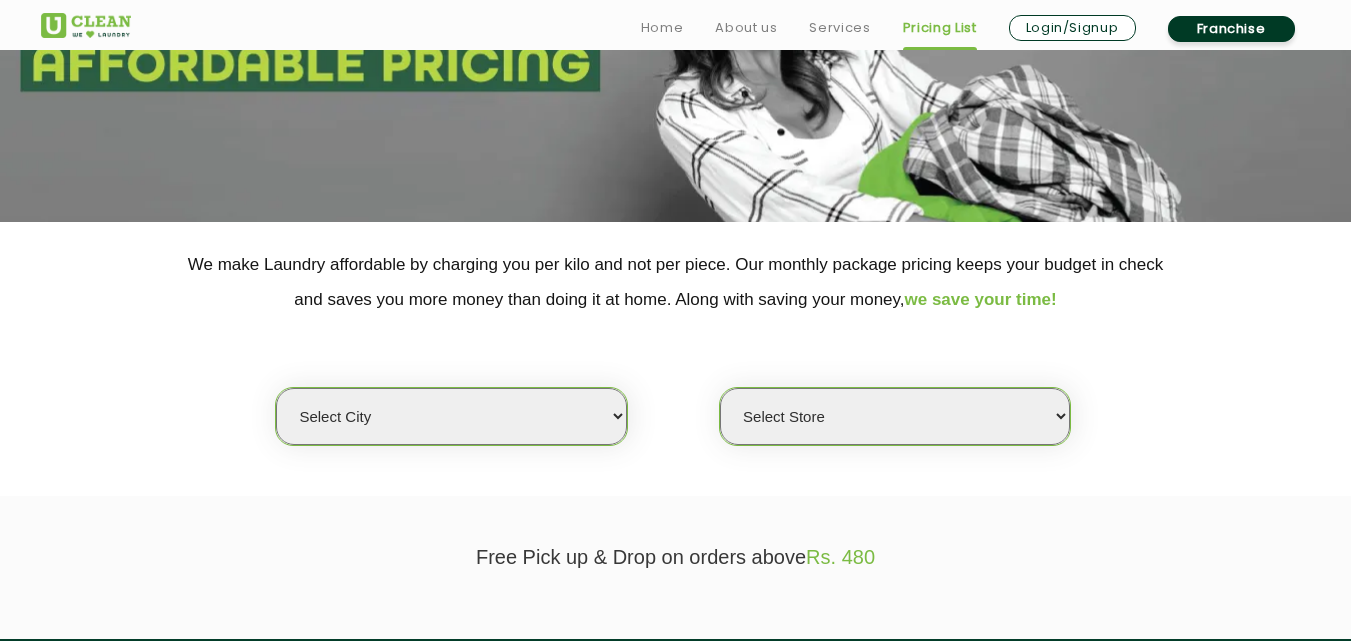 click on "Select city Aalo Agartala Agra Ahmedabad Akola Aligarh Alwar - UClean Select Amravati Aurangabad Ayodhya Bahadurgarh Bahraich Baleswar Baramulla Bareilly Barmer Barpeta Bathinda Belgaum Bengaluru Berhampur Bettiah Bhagalpur Bhilwara Bhiwadi Bhopal Bhubaneshwar Bidar Bikaner Bilaspur Bokaro Bongaigaon Chandigarh Chennai Chitrakoot Cochin Coimbatore Cooch Behar Coonoor Daman Danapur Darrang Daudnagar Dehradun Delhi Deoghar Dhanbad Dharwad Dhule Dibrugarh Digboi Dimapur Dindigul Duliajan Ellenabad Erode Faridabad Gandhidham Gandhinagar Garia Ghaziabad Goa Gohana Golaghat Gonda Gorakhpur Gurugram Guwahati Gwalior Haldwani Hamirpur Hanumangarh Haridwar Hingoli Hojai Howrah Hubli Hyderabad Imphal Indore Itanagar Jagdalpur Jagraon Jaipur Jaipur - Select Jammu Jamshedpur Jehanabad Jhansi Jodhpur Jorhat Kaithal Kakinada Kanpur Kargil Karimganj Kathmandu Kharupetia Khopoli Kochi Kohima Kokapet Kokrajhar Kolhapur Kolkata Kota - Select Kotdwar Krishnanagar Kundli Kurnool Latur Leh Longding Lower Subansiri Lucknow Madurai" at bounding box center [451, 416] 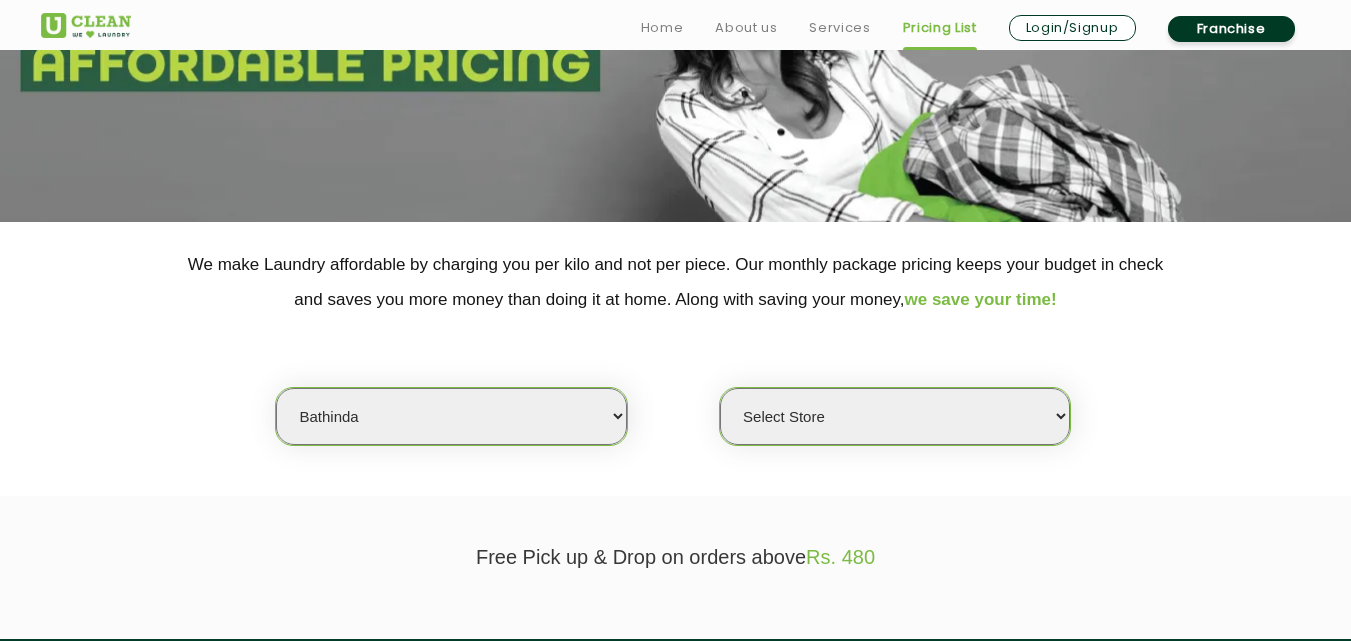 click on "Select city Aalo Agartala Agra Ahmedabad Akola Aligarh Alwar - UClean Select Amravati Aurangabad Ayodhya Bahadurgarh Bahraich Baleswar Baramulla Bareilly Barmer Barpeta Bathinda Belgaum Bengaluru Berhampur Bettiah Bhagalpur Bhilwara Bhiwadi Bhopal Bhubaneshwar Bidar Bikaner Bilaspur Bokaro Bongaigaon Chandigarh Chennai Chitrakoot Cochin Coimbatore Cooch Behar Coonoor Daman Danapur Darrang Daudnagar Dehradun Delhi Deoghar Dhanbad Dharwad Dhule Dibrugarh Digboi Dimapur Dindigul Duliajan Ellenabad Erode Faridabad Gandhidham Gandhinagar Garia Ghaziabad Goa Gohana Golaghat Gonda Gorakhpur Gurugram Guwahati Gwalior Haldwani Hamirpur Hanumangarh Haridwar Hingoli Hojai Howrah Hubli Hyderabad Imphal Indore Itanagar Jagdalpur Jagraon Jaipur Jaipur - Select Jammu Jamshedpur Jehanabad Jhansi Jodhpur Jorhat Kaithal Kakinada Kanpur Kargil Karimganj Kathmandu Kharupetia Khopoli Kochi Kohima Kokapet Kokrajhar Kolhapur Kolkata Kota - Select Kotdwar Krishnanagar Kundli Kurnool Latur Leh Longding Lower Subansiri Lucknow Madurai" at bounding box center (451, 416) 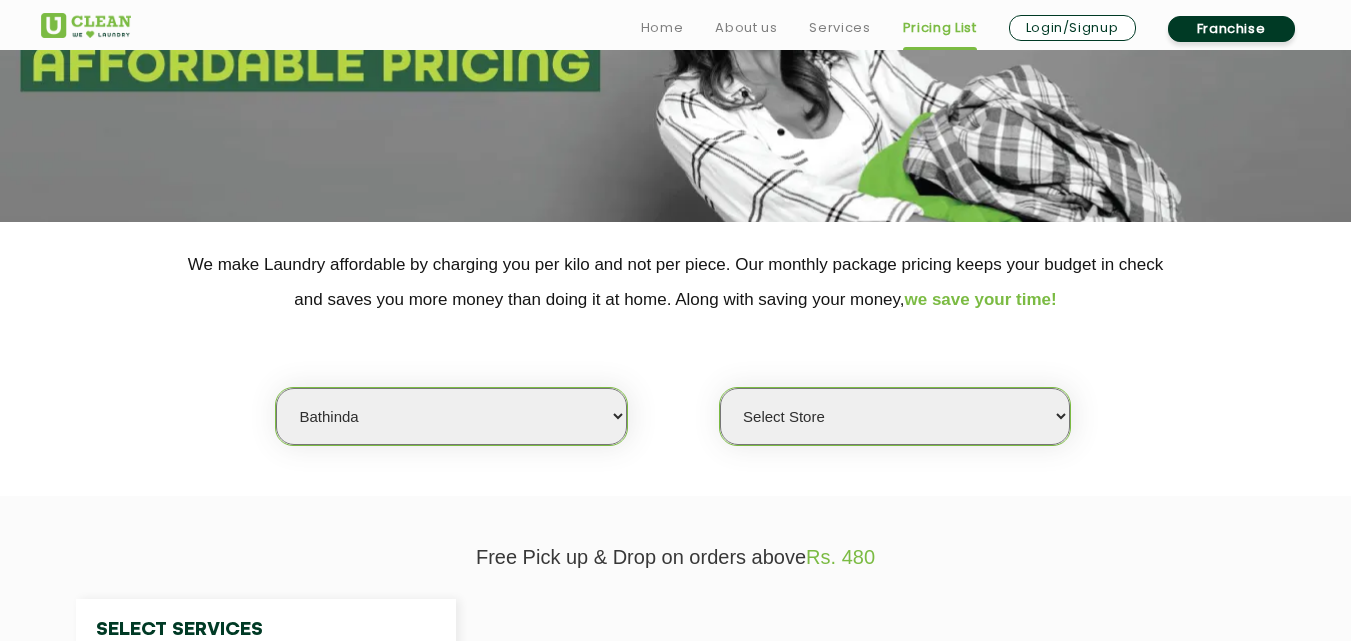 select on "0" 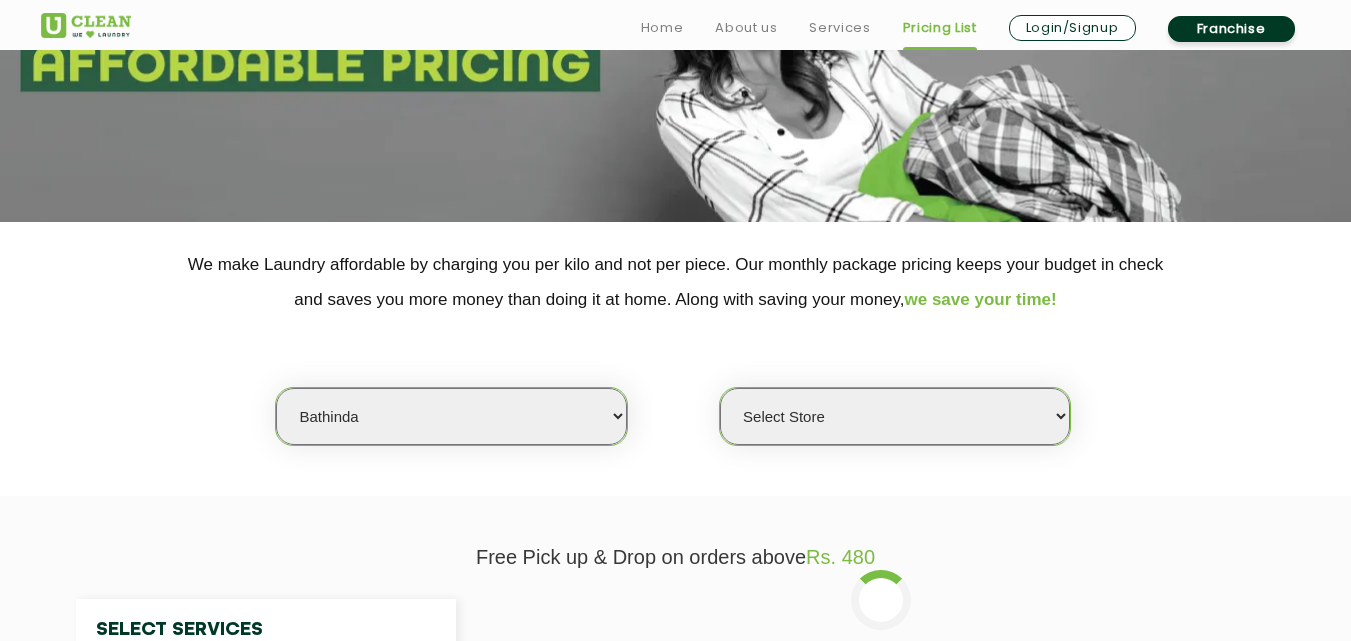 click on "Select Store UCLEAN BATHINDA(TEST) UClean Bathinda" at bounding box center (895, 416) 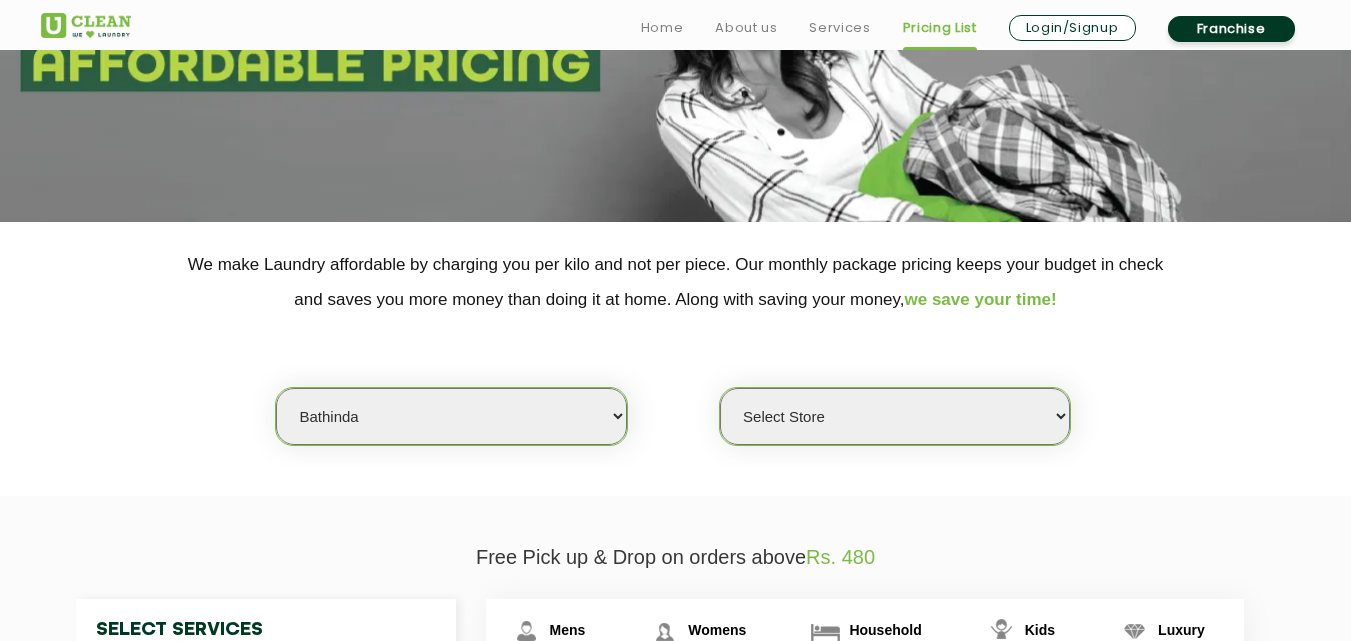 click on "We make Laundry affordable by charging you per kilo and not per piece. Our monthly package pricing keeps your budget in check   and saves you more money than doing it at home. Along with saving your money,  we save your time! Select city Aalo Agartala Agra Ahmedabad Akola Aligarh Alwar - UClean Select Amravati Aurangabad Ayodhya Bahadurgarh Bahraich Baleswar Baramulla Bareilly Barmer Barpeta Bathinda Belgaum Bengaluru Berhampur Bettiah Bhagalpur Bhilwara Bhiwadi Bhopal Bhubaneshwar Bidar Bikaner Bilaspur Bokaro Bongaigaon Chandigarh Chennai Chitrakoot Cochin Coimbatore Cooch Behar Coonoor Daman Danapur Darrang Daudnagar Dehradun Delhi Deoghar Dhanbad Dharwad Dhule Dibrugarh Digboi Dimapur Dindigul Duliajan Ellenabad Erode Faridabad Gandhidham Gandhinagar Garia Ghaziabad Goa Gohana Golaghat Gonda Gorakhpur Gurugram Guwahati Gwalior Haldwani Hamirpur Hanumangarh Haridwar Hingoli Hojai Howrah Hubli Hyderabad Imphal Indore Itanagar Jagdalpur Jagraon Jaipur Jaipur - Select Jammu Jamshedpur Jehanabad Jhansi Jodhpur" 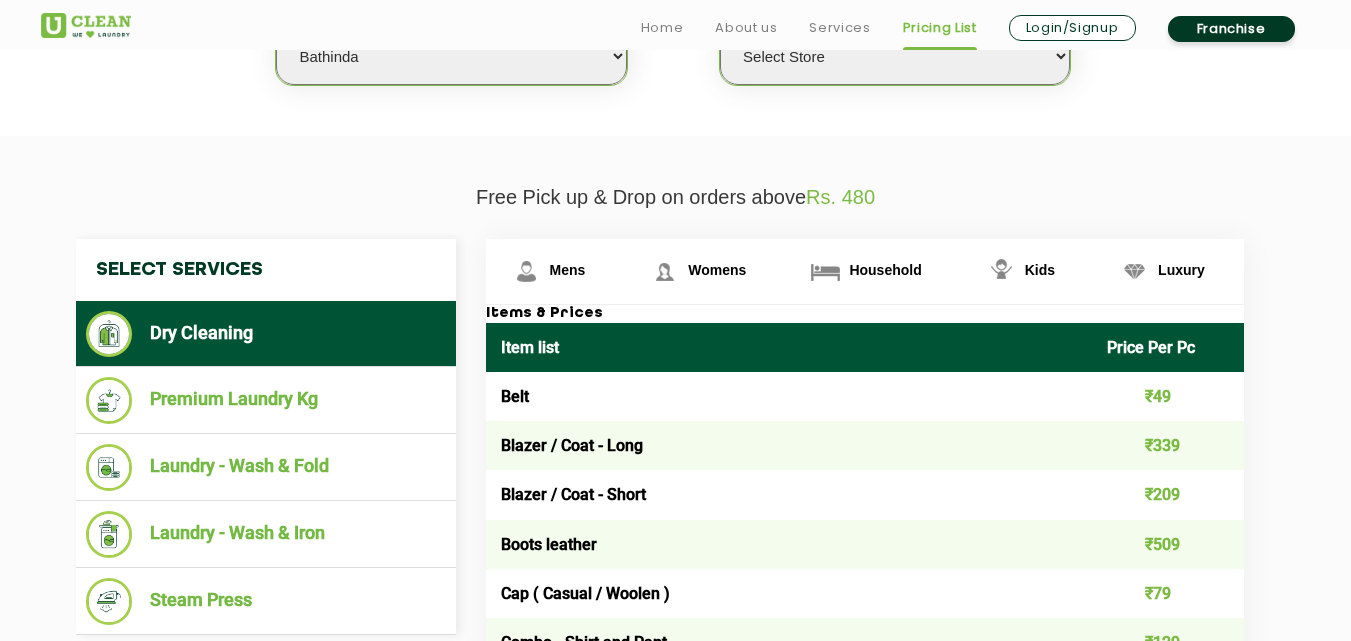 scroll, scrollTop: 640, scrollLeft: 0, axis: vertical 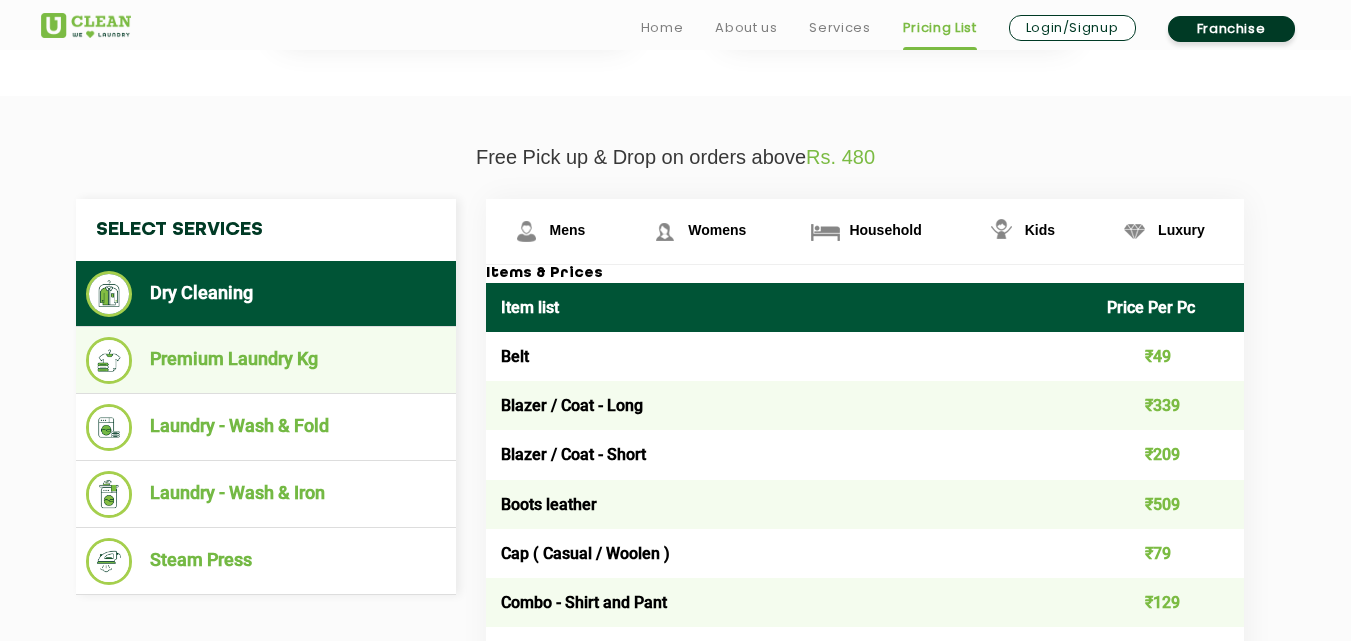 click on "Premium Laundry Kg" at bounding box center [266, 360] 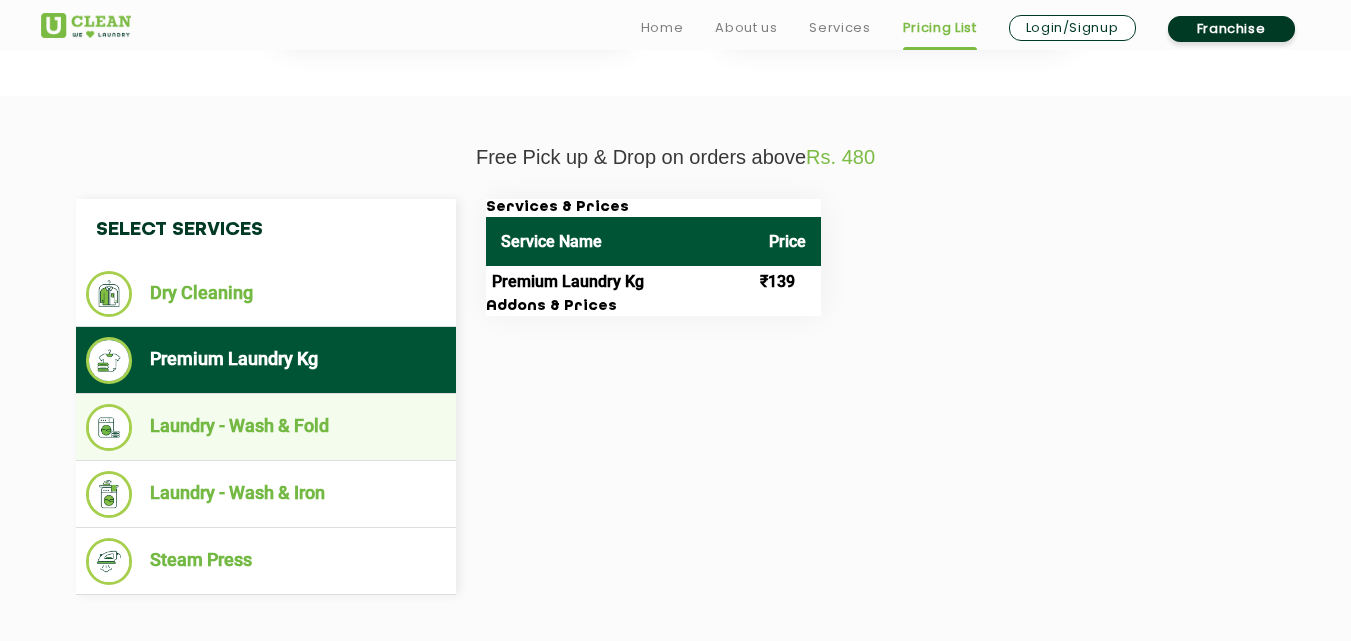 click on "Laundry - Wash & Fold" at bounding box center (266, 427) 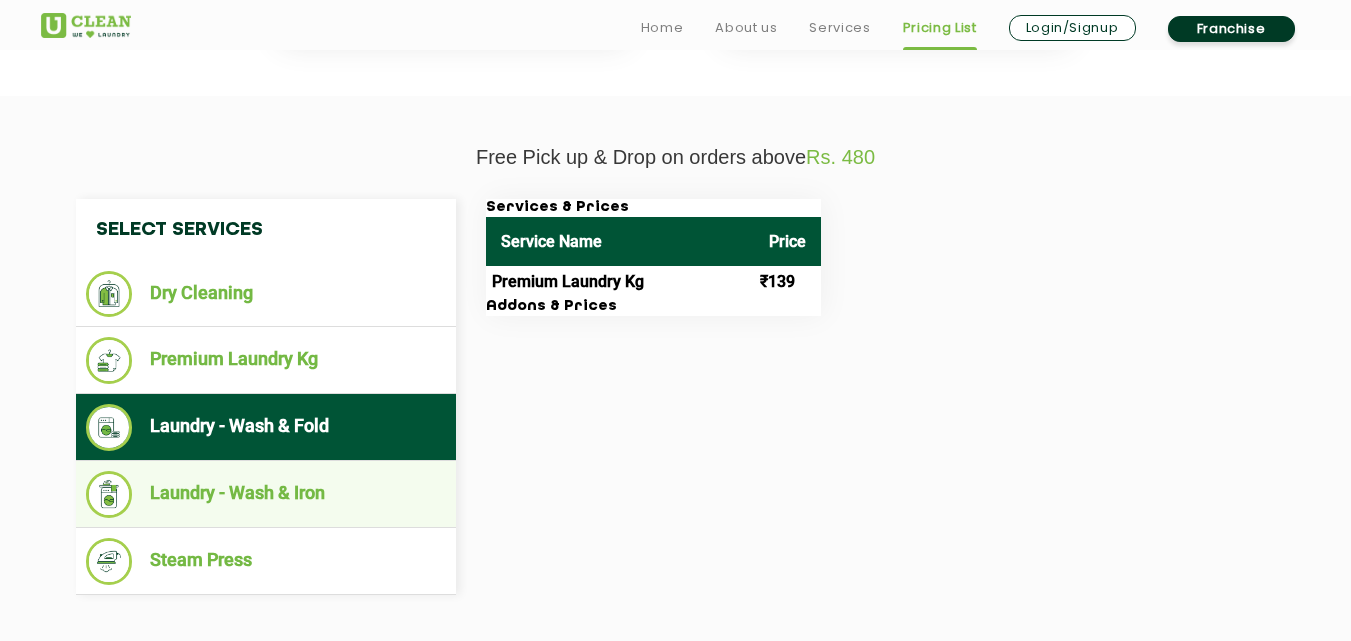 click on "Laundry - Wash & Iron" at bounding box center [266, 494] 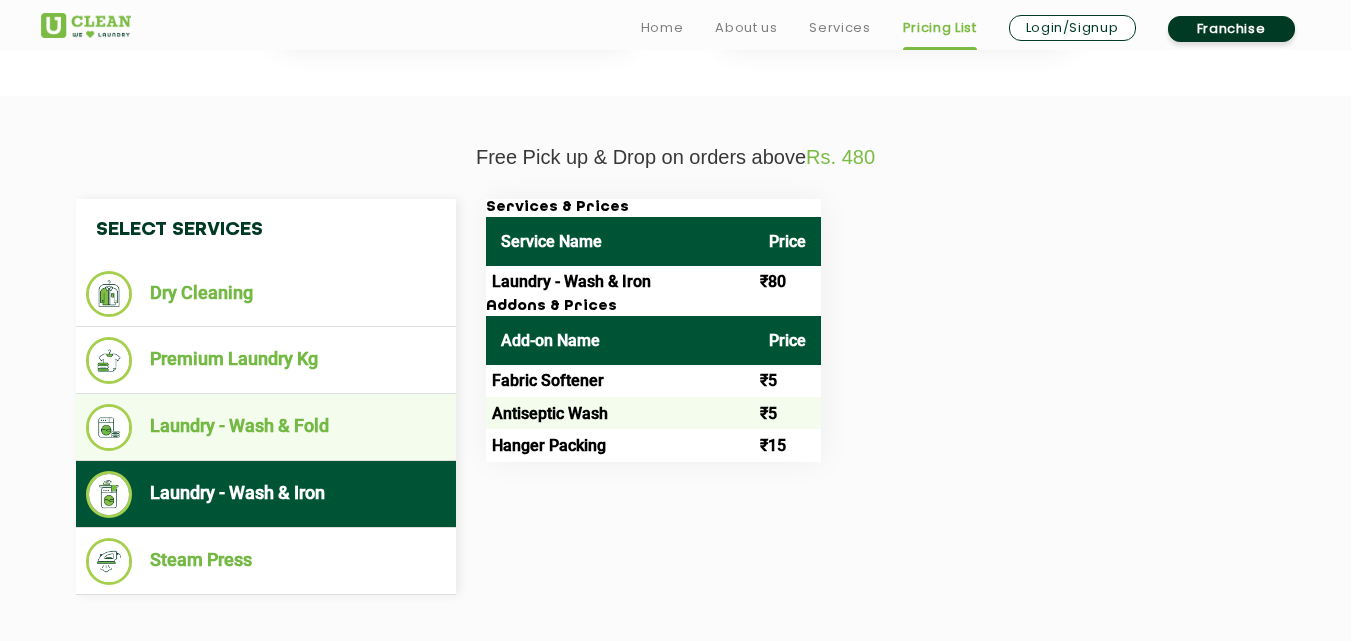 click on "Laundry - Wash & Fold" at bounding box center (266, 427) 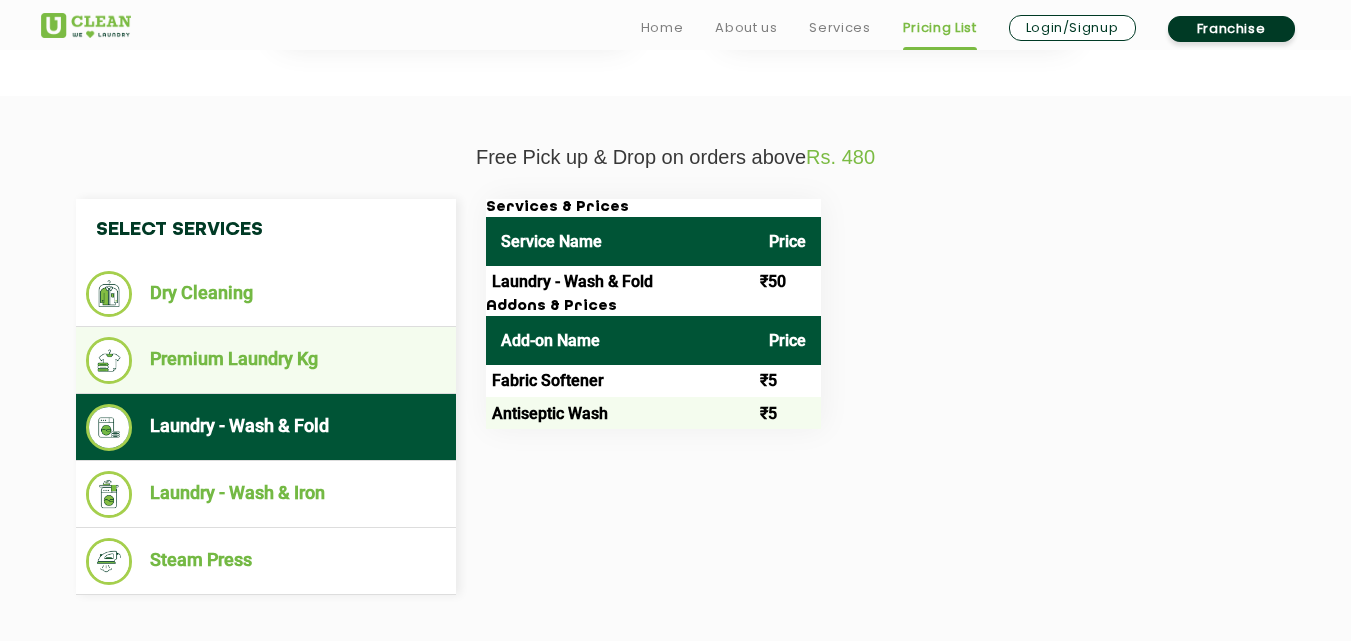 click on "Premium Laundry Kg" at bounding box center (266, 360) 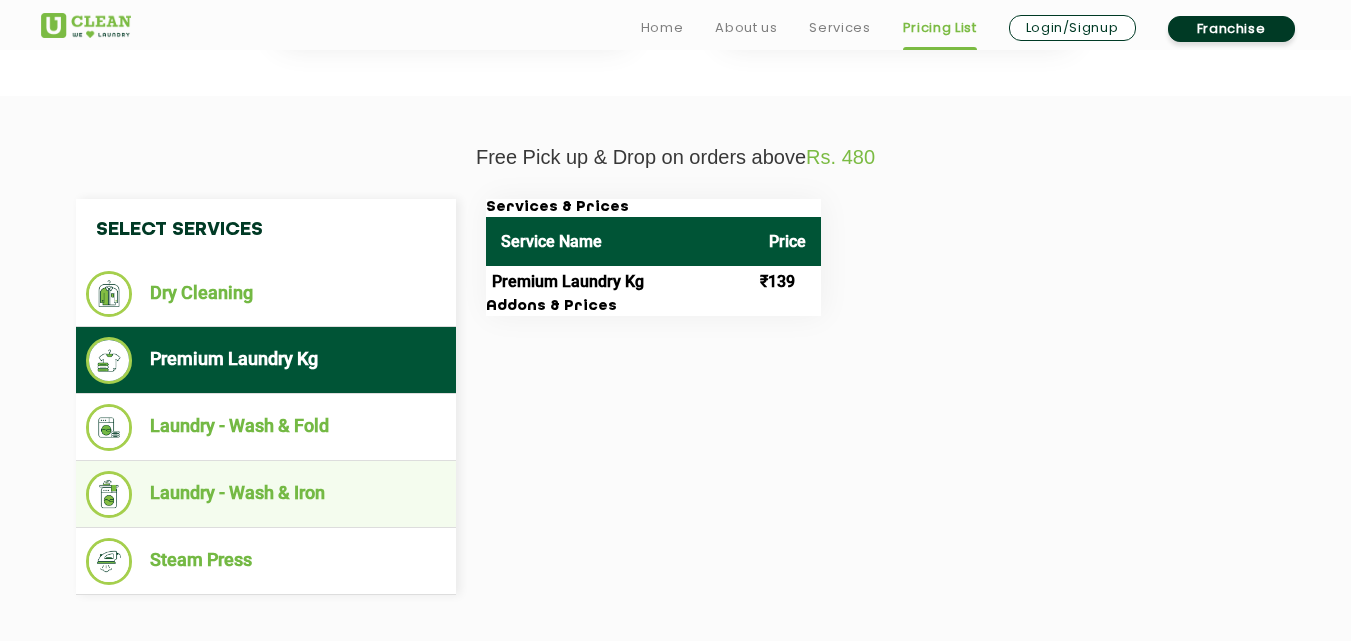 click on "Laundry - Wash & Iron" at bounding box center (266, 494) 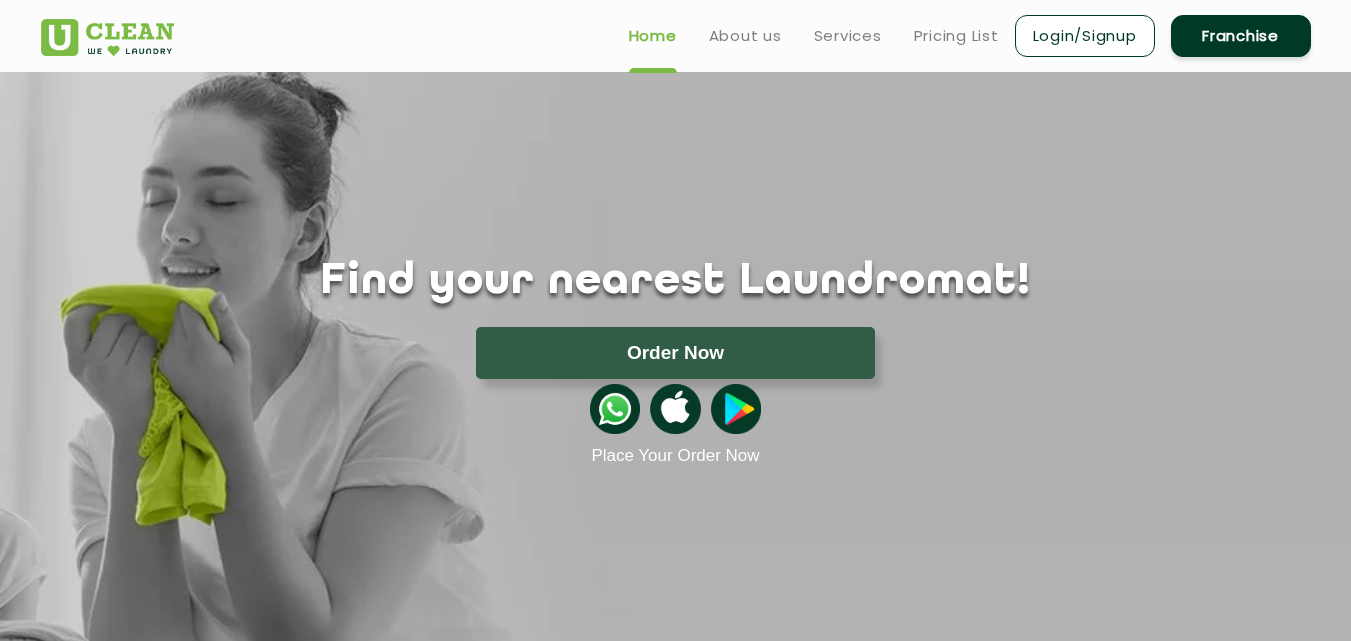 scroll, scrollTop: 0, scrollLeft: 0, axis: both 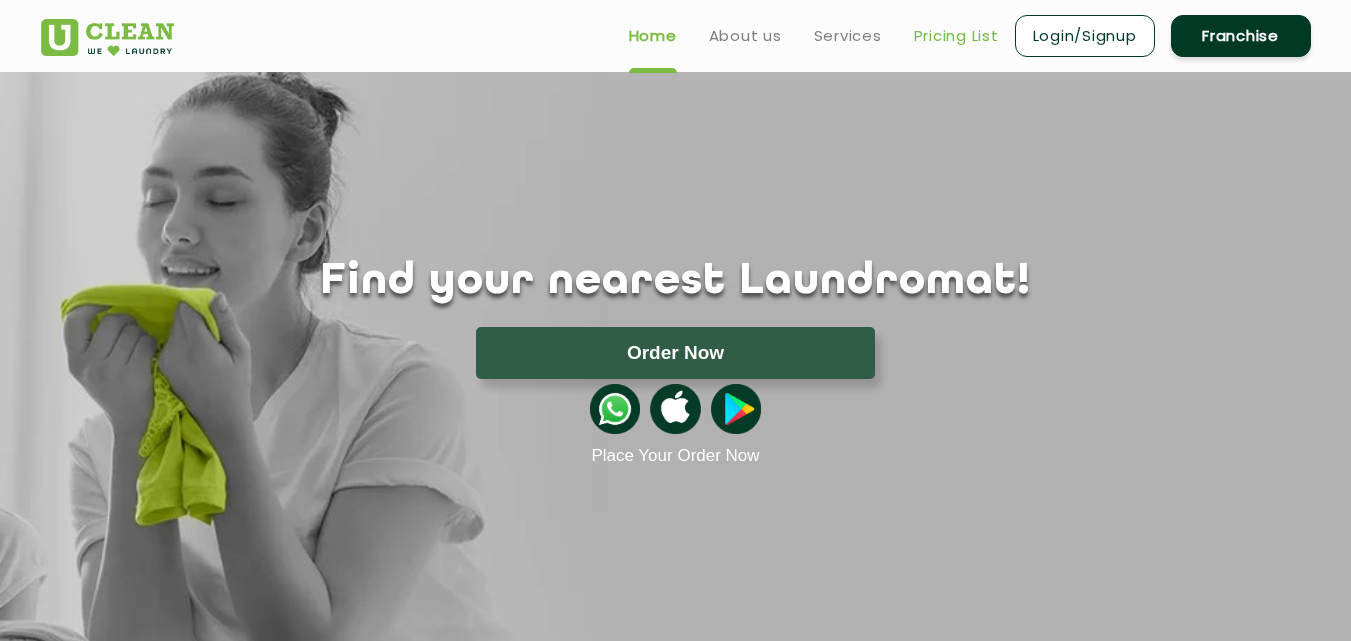click on "Pricing List" at bounding box center (956, 36) 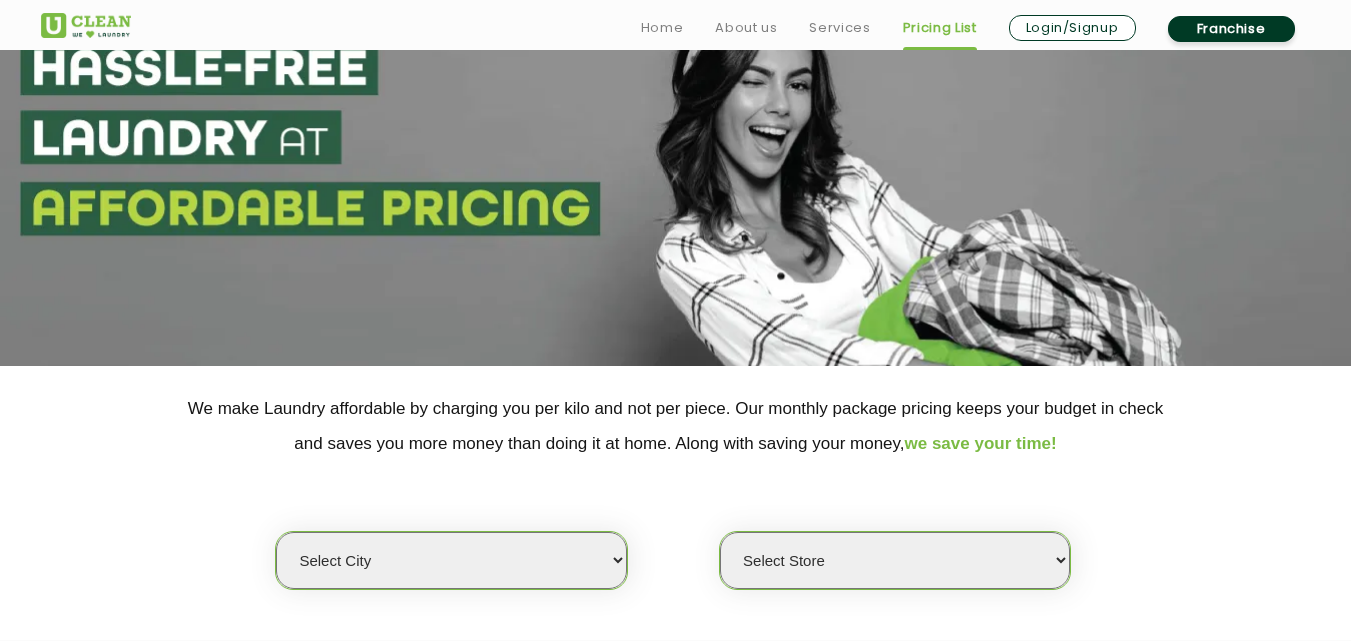 scroll, scrollTop: 160, scrollLeft: 0, axis: vertical 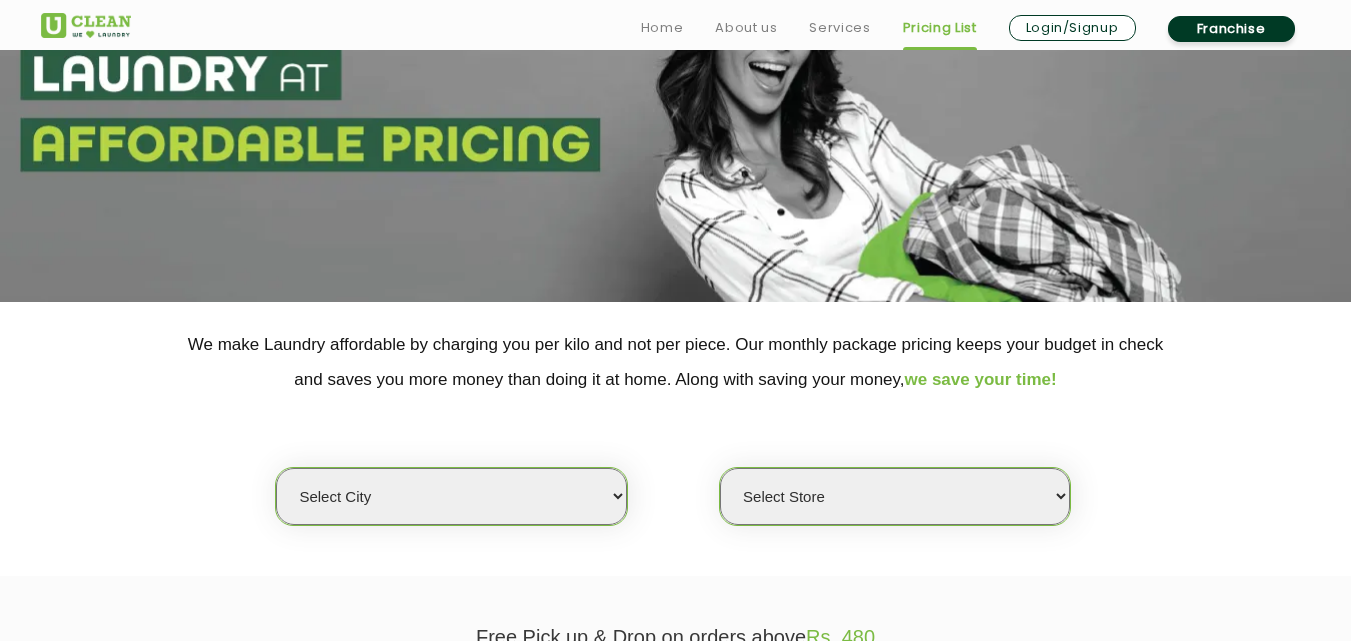 click on "Select city Aalo Agartala Agra Ahmedabad Akola Aligarh Alwar - UClean Select Amravati Aurangabad Ayodhya Bahadurgarh Bahraich Baleswar Baramulla Bareilly Barmer Barpeta Bathinda Belgaum Bengaluru Berhampur Bettiah Bhagalpur Bhilwara Bhiwadi Bhopal Bhubaneshwar Bidar Bikaner Bilaspur Bokaro Bongaigaon Chandigarh Chennai Chitrakoot Cochin Coimbatore Cooch Behar Coonoor Daman Danapur Darrang Daudnagar Dehradun Delhi Deoghar Dhanbad Dharwad Dhule Dibrugarh Digboi Dimapur Dindigul Duliajan Ellenabad Erode Faridabad Gandhidham Gandhinagar Garia Ghaziabad Goa Gohana Golaghat Gonda Gorakhpur Gurugram Guwahati Gwalior Haldwani Hamirpur Hanumangarh Haridwar Hingoli Hojai Howrah Hubli Hyderabad Imphal Indore Itanagar Jagdalpur Jagraon Jaipur Jaipur - Select Jammu Jamshedpur Jehanabad Jhansi Jodhpur Jorhat Kaithal Kakinada Kanpur Kargil Karimganj Kathmandu Kharupetia Khopoli Kochi Kohima Kokapet Kokrajhar Kolhapur Kolkata Kota - Select Kotdwar Krishnanagar Kundli Kurnool Latur Leh Longding Lower Subansiri Lucknow Madurai" at bounding box center [451, 496] 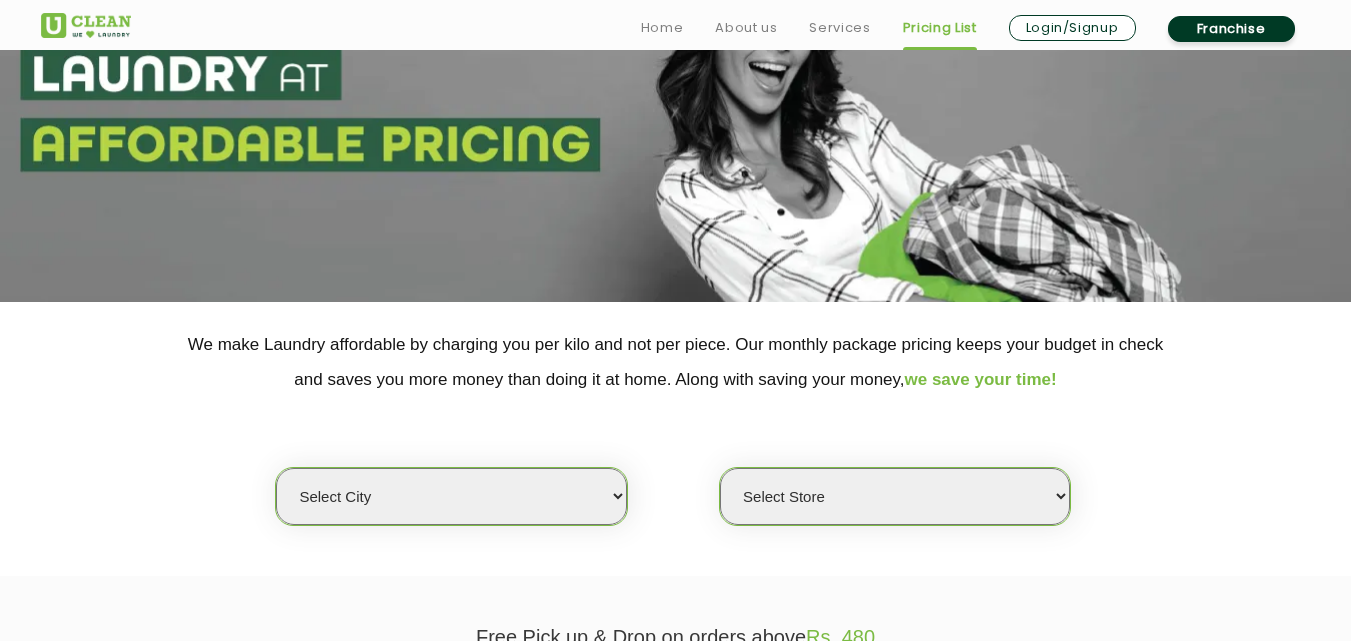 select on "61" 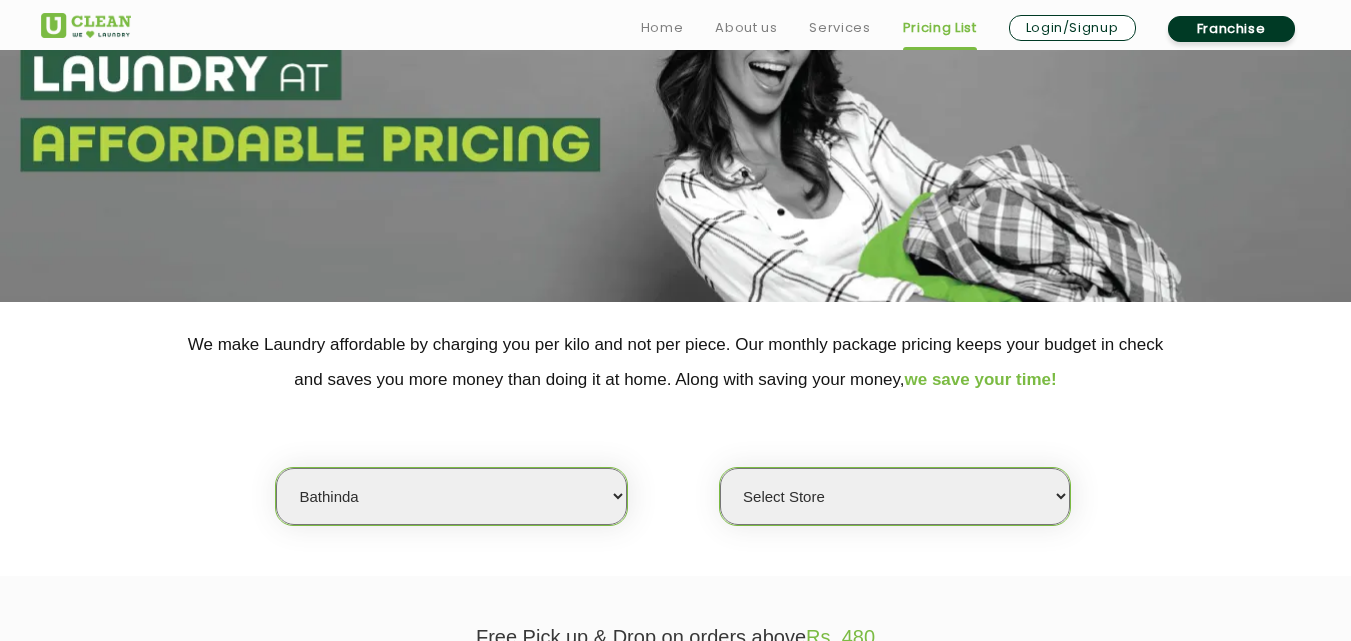 click on "Select city Aalo Agartala Agra Ahmedabad Akola Aligarh Alwar - UClean Select Amravati Aurangabad Ayodhya Bahadurgarh Bahraich Baleswar Baramulla Bareilly Barmer Barpeta Bathinda Belgaum Bengaluru Berhampur Bettiah Bhagalpur Bhilwara Bhiwadi Bhopal Bhubaneshwar Bidar Bikaner Bilaspur Bokaro Bongaigaon Chandigarh Chennai Chitrakoot Cochin Coimbatore Cooch Behar Coonoor Daman Danapur Darrang Daudnagar Dehradun Delhi Deoghar Dhanbad Dharwad Dhule Dibrugarh Digboi Dimapur Dindigul Duliajan Ellenabad Erode Faridabad Gandhidham Gandhinagar Garia Ghaziabad Goa Gohana Golaghat Gonda Gorakhpur Gurugram Guwahati Gwalior Haldwani Hamirpur Hanumangarh Haridwar Hingoli Hojai Howrah Hubli Hyderabad Imphal Indore Itanagar Jagdalpur Jagraon Jaipur Jaipur - Select Jammu Jamshedpur Jehanabad Jhansi Jodhpur Jorhat Kaithal Kakinada Kanpur Kargil Karimganj Kathmandu Kharupetia Khopoli Kochi Kohima Kokapet Kokrajhar Kolhapur Kolkata Kota - Select Kotdwar Krishnanagar Kundli Kurnool Latur Leh Longding Lower Subansiri Lucknow Madurai" at bounding box center (451, 496) 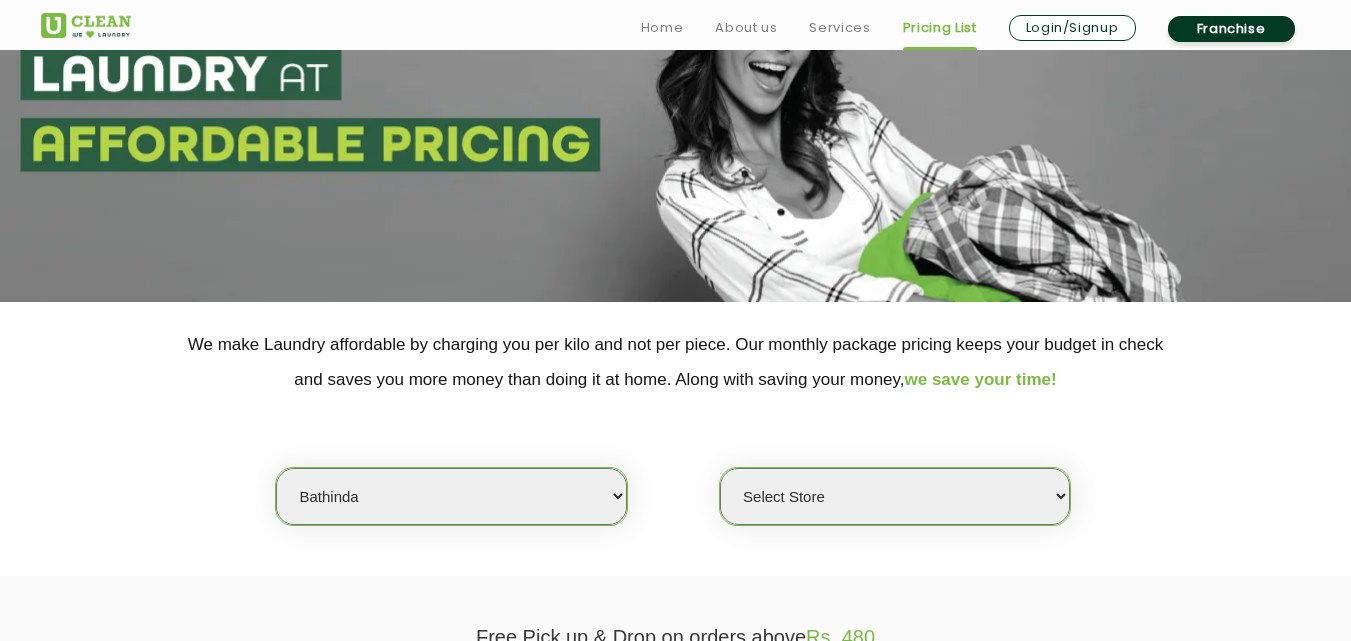 select on "0" 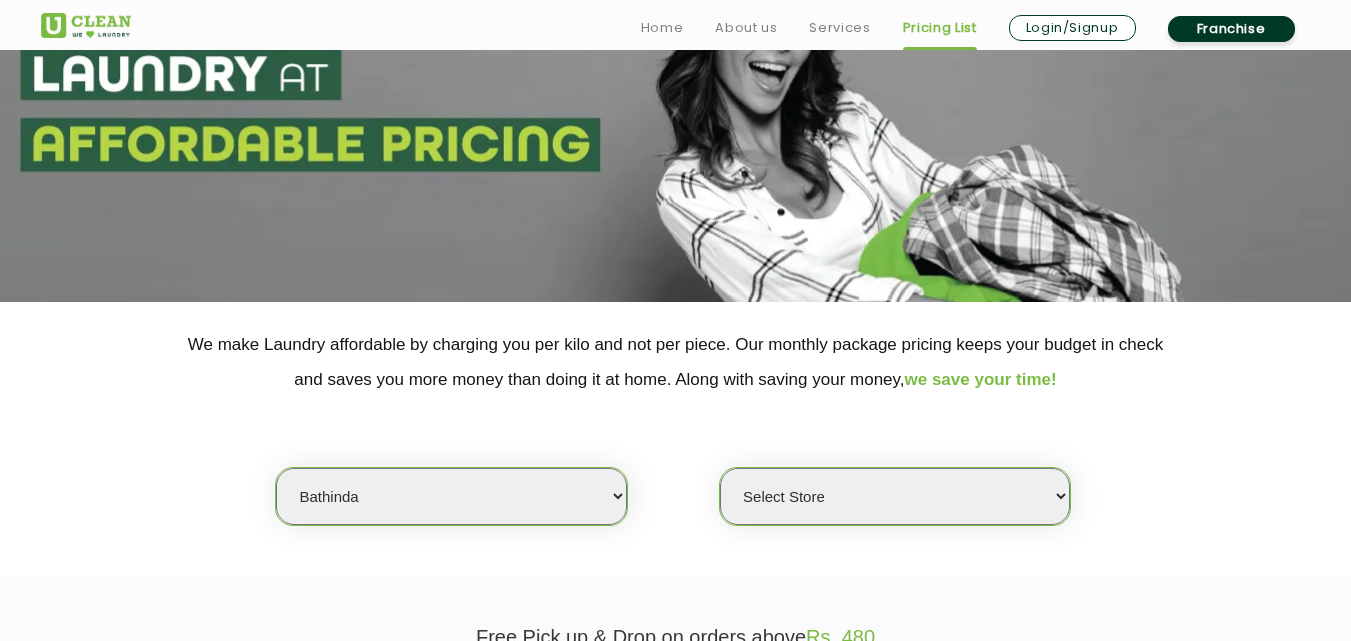 click on "Select Store UCLEAN BATHINDA(TEST) UClean Bathinda" at bounding box center [895, 496] 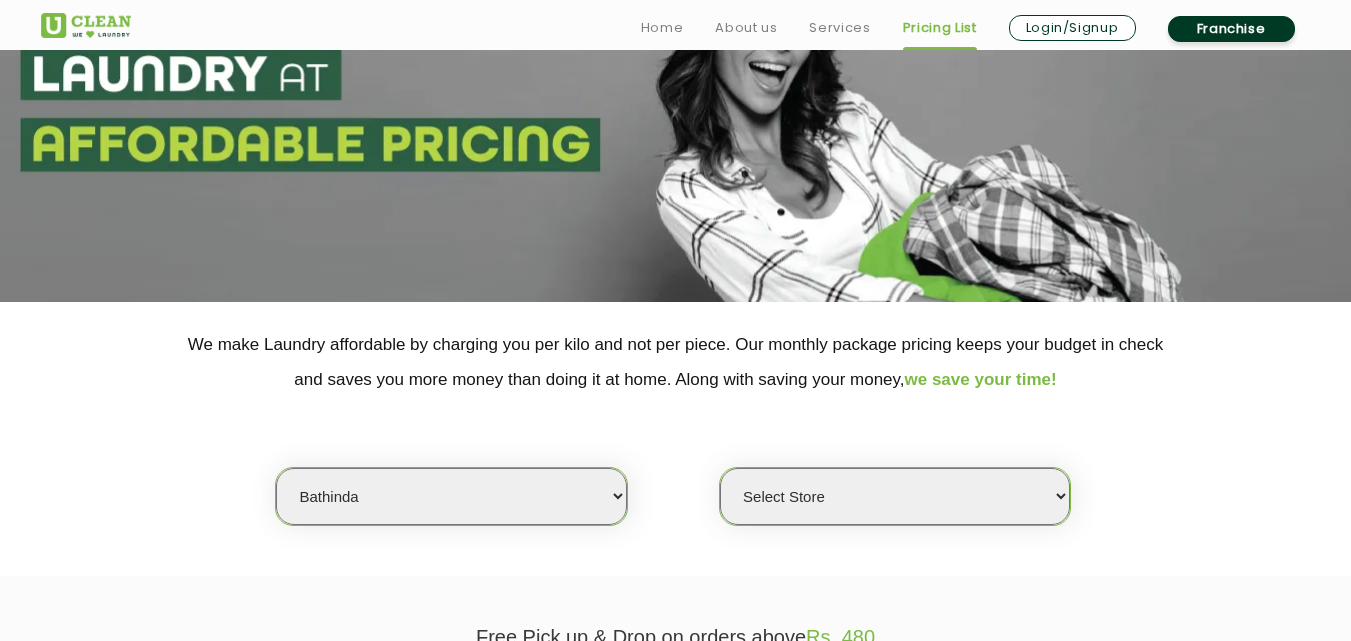 click on "We make Laundry affordable by charging you per kilo and not per piece. Our monthly package pricing keeps your budget in check   and saves you more money than doing it at home. Along with saving your money,  we save your time! Select city Aalo Agartala Agra Ahmedabad Akola Aligarh Alwar - UClean Select Amravati Aurangabad Ayodhya Bahadurgarh Bahraich Baleswar Baramulla Bareilly Barmer Barpeta Bathinda Belgaum Bengaluru Berhampur Bettiah Bhagalpur Bhilwara Bhiwadi Bhopal Bhubaneshwar Bidar Bikaner Bilaspur Bokaro Bongaigaon Chandigarh Chennai Chitrakoot Cochin Coimbatore Cooch Behar Coonoor Daman Danapur Darrang Daudnagar Dehradun Delhi Deoghar Dhanbad Dharwad Dhule Dibrugarh Digboi Dimapur Dindigul Duliajan Ellenabad Erode Faridabad Gandhidham Gandhinagar Garia Ghaziabad Goa Gohana Golaghat Gonda Gorakhpur Gurugram Guwahati Gwalior Haldwani Hamirpur Hanumangarh Haridwar Hingoli Hojai Howrah Hubli Hyderabad Imphal Indore Itanagar Jagdalpur Jagraon Jaipur Jaipur - Select Jammu Jamshedpur Jehanabad Jhansi Jodhpur" 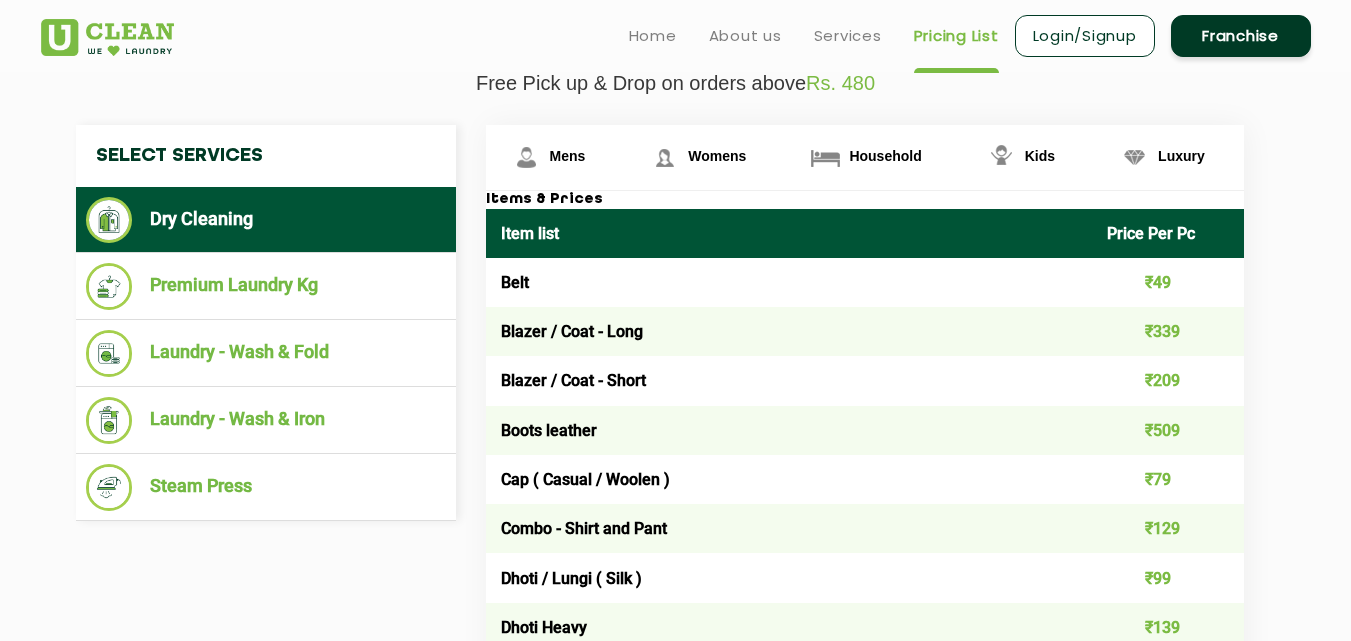 scroll, scrollTop: 680, scrollLeft: 0, axis: vertical 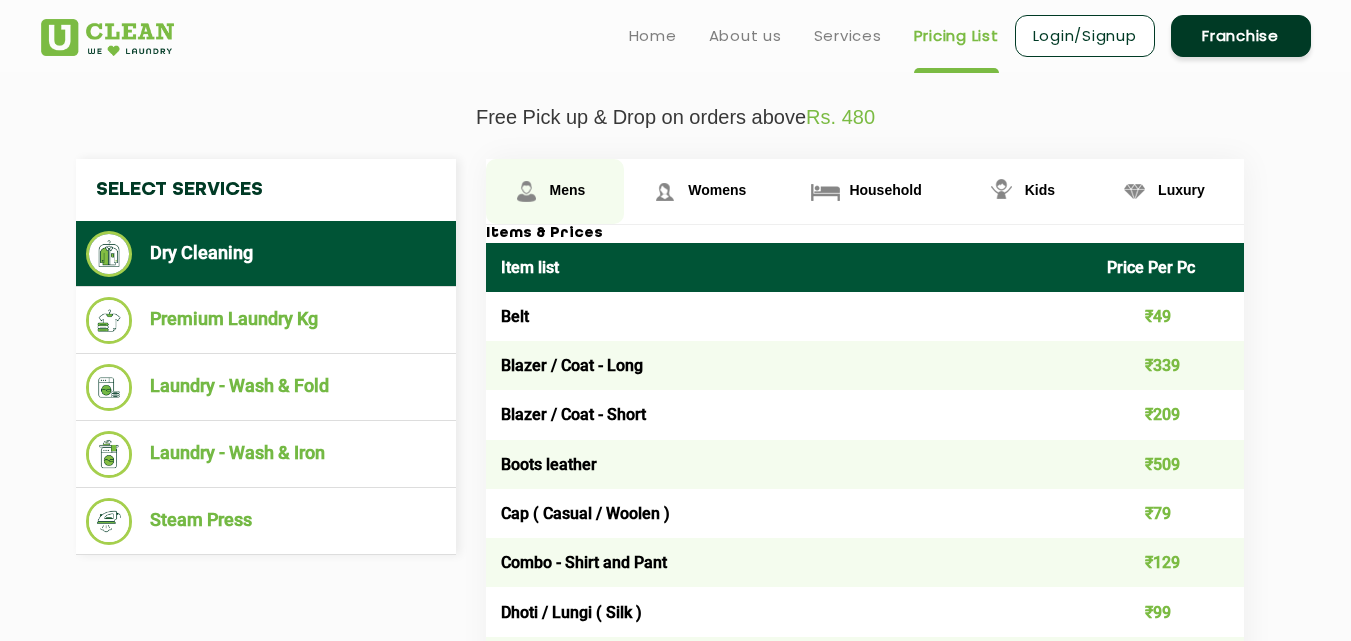 click at bounding box center [526, 191] 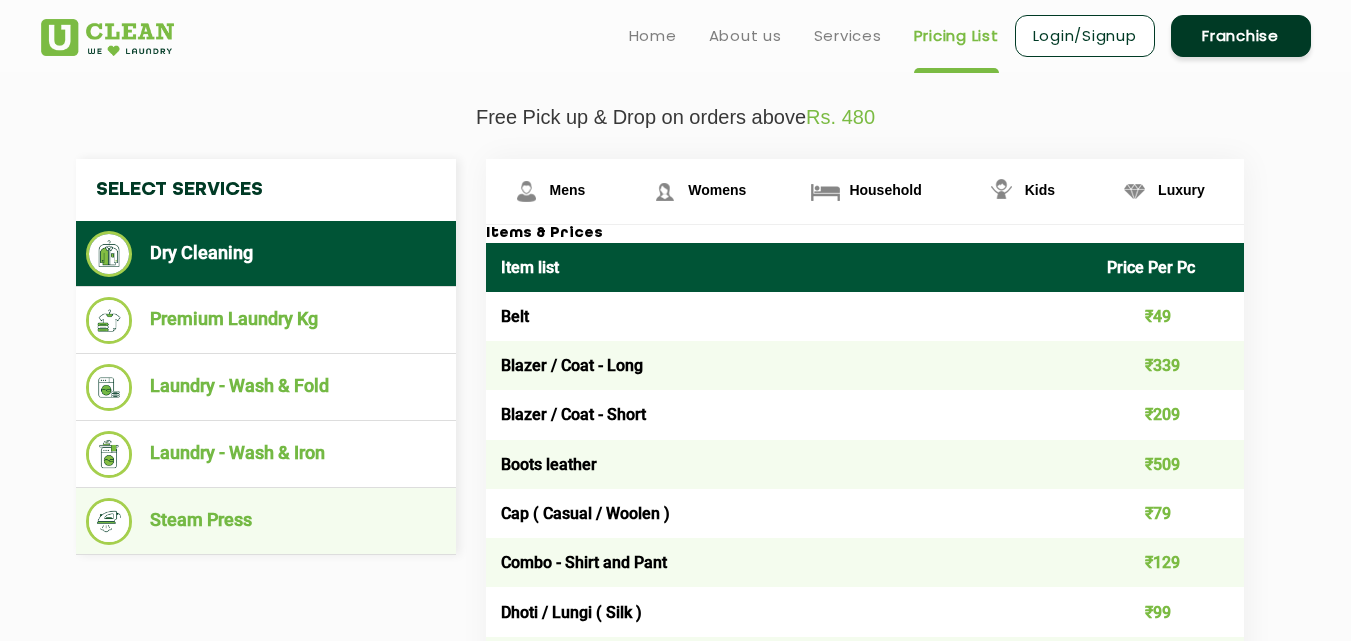 click on "Steam Press" at bounding box center (266, 521) 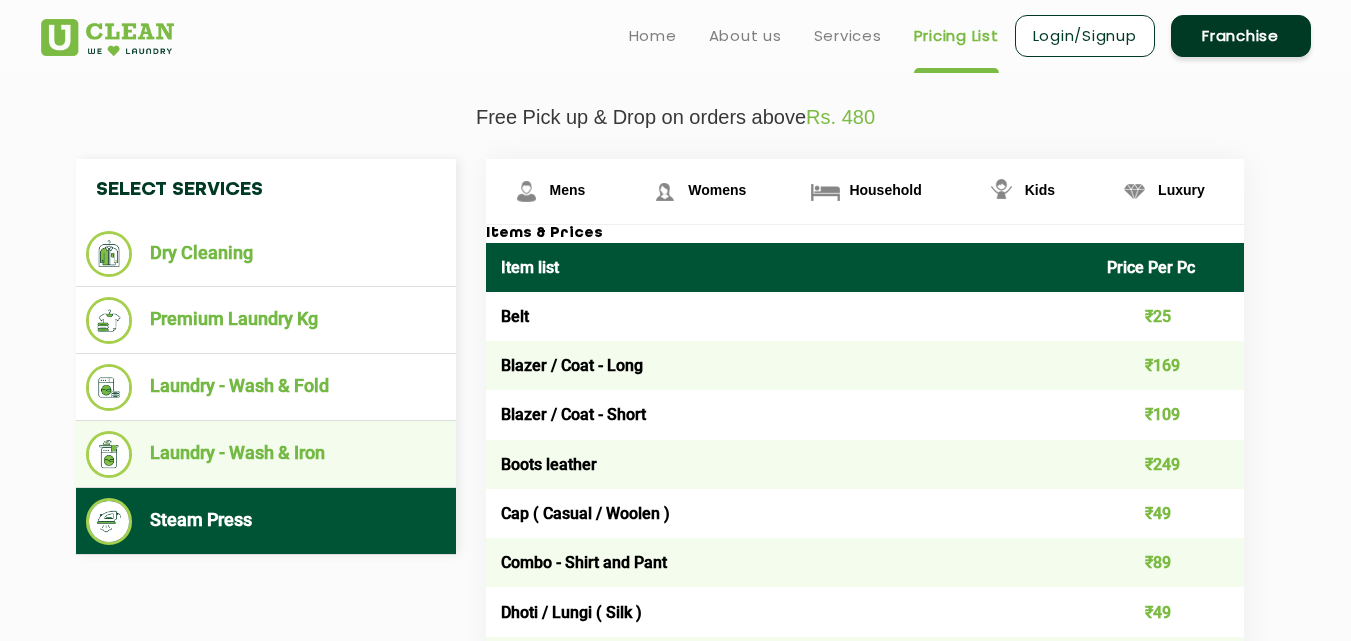 click on "Laundry - Wash & Iron" at bounding box center [266, 454] 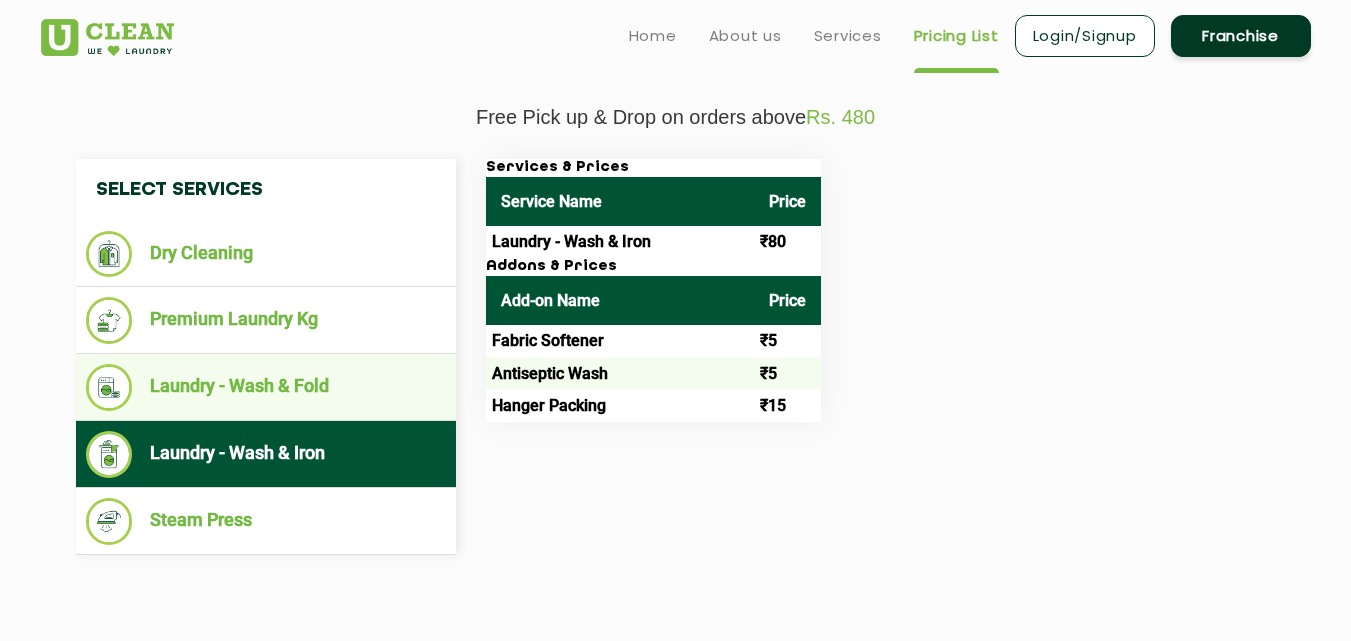 click on "Laundry - Wash & Fold" at bounding box center (266, 387) 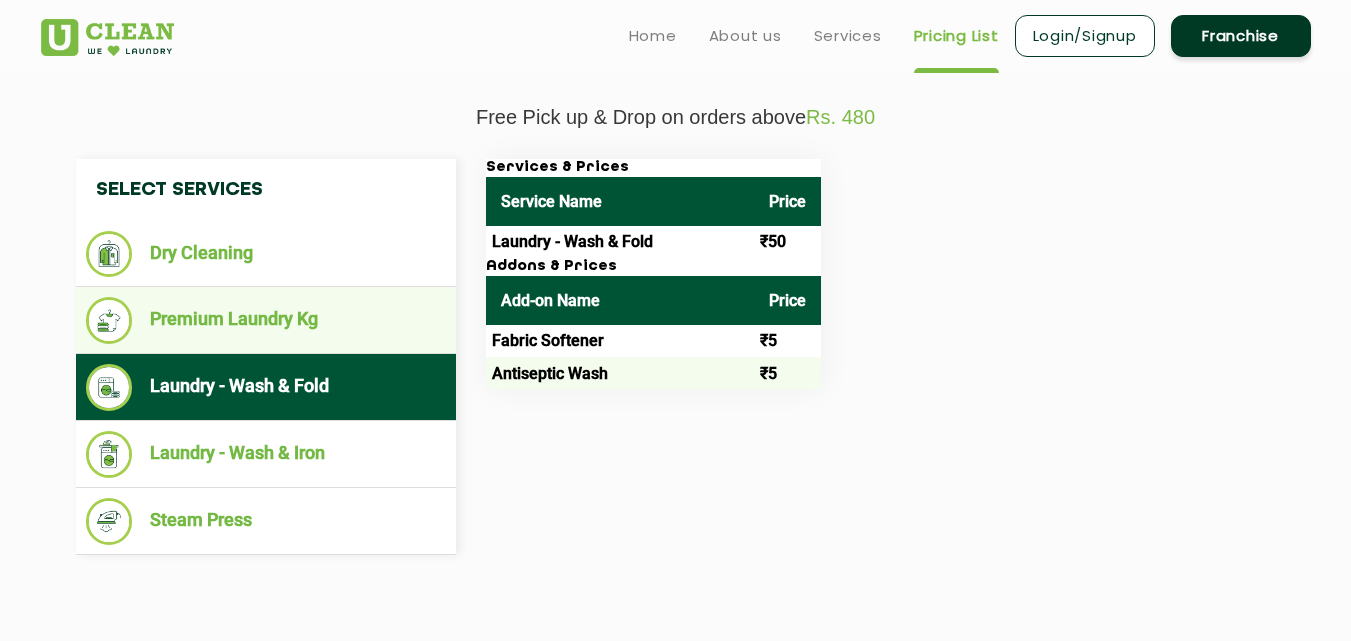 click on "Premium Laundry Kg" at bounding box center [266, 320] 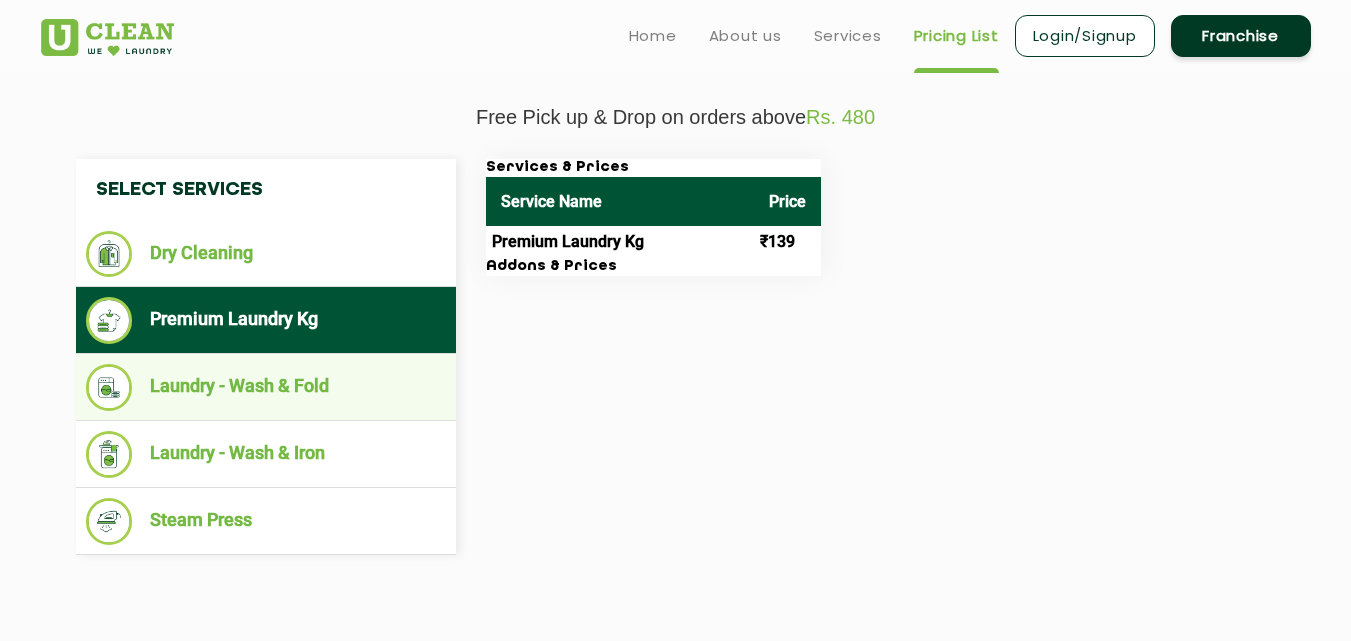 click on "Laundry - Wash & Fold" at bounding box center (266, 387) 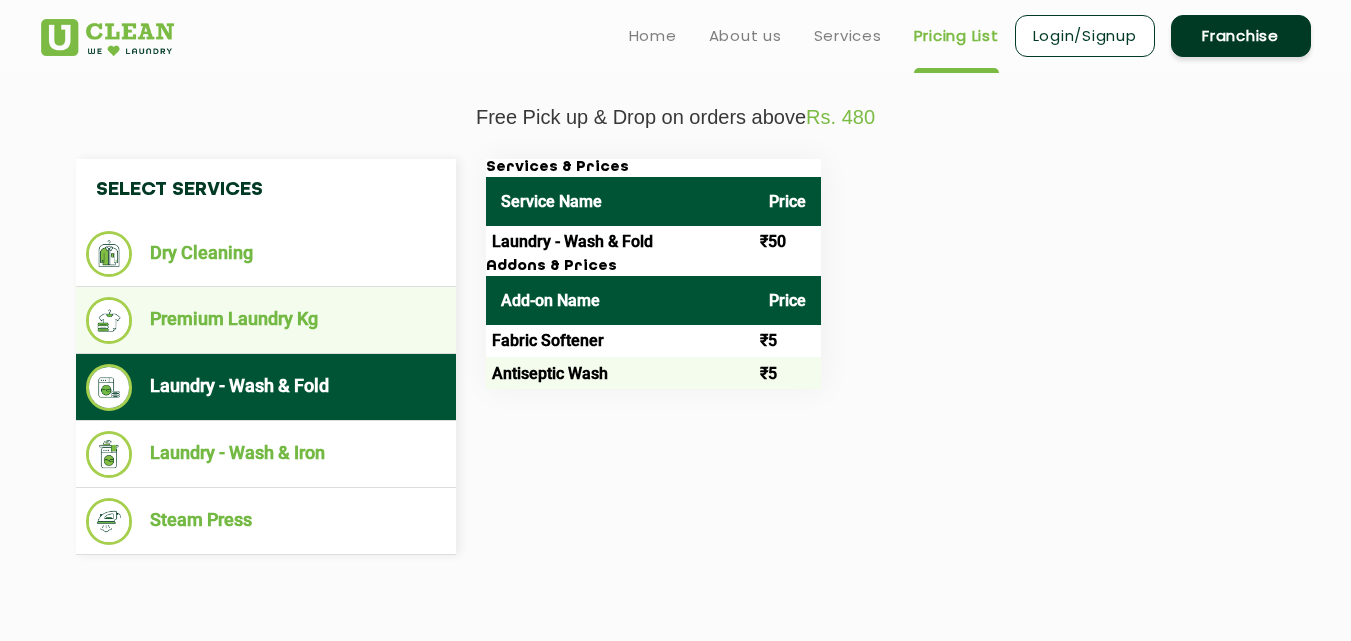 click on "Premium Laundry Kg" at bounding box center [266, 320] 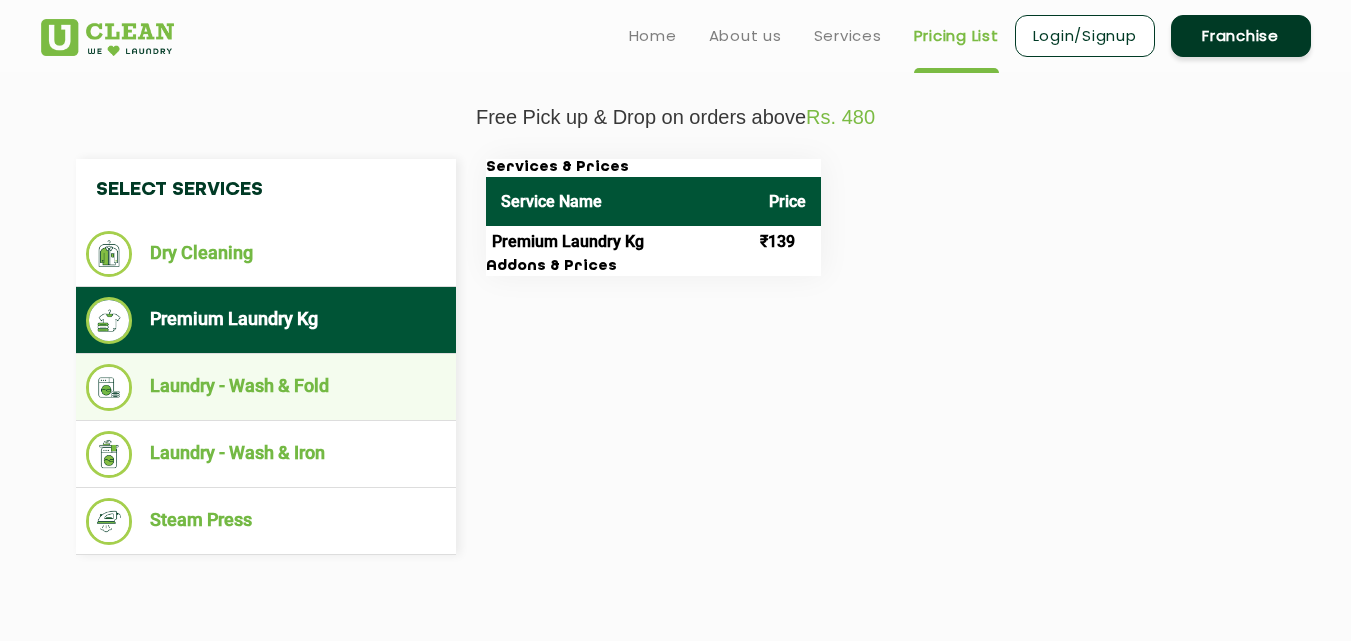 click on "Laundry - Wash & Fold" at bounding box center [266, 387] 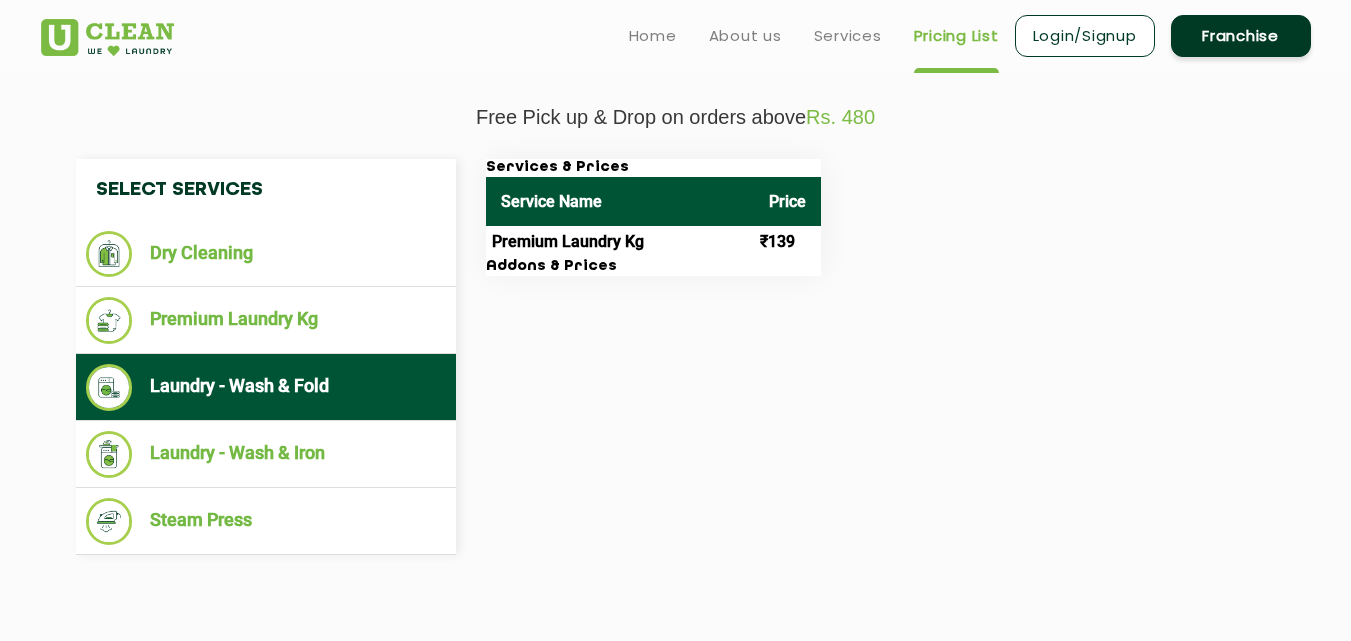 click on "Laundry - Wash & Fold" at bounding box center [266, 387] 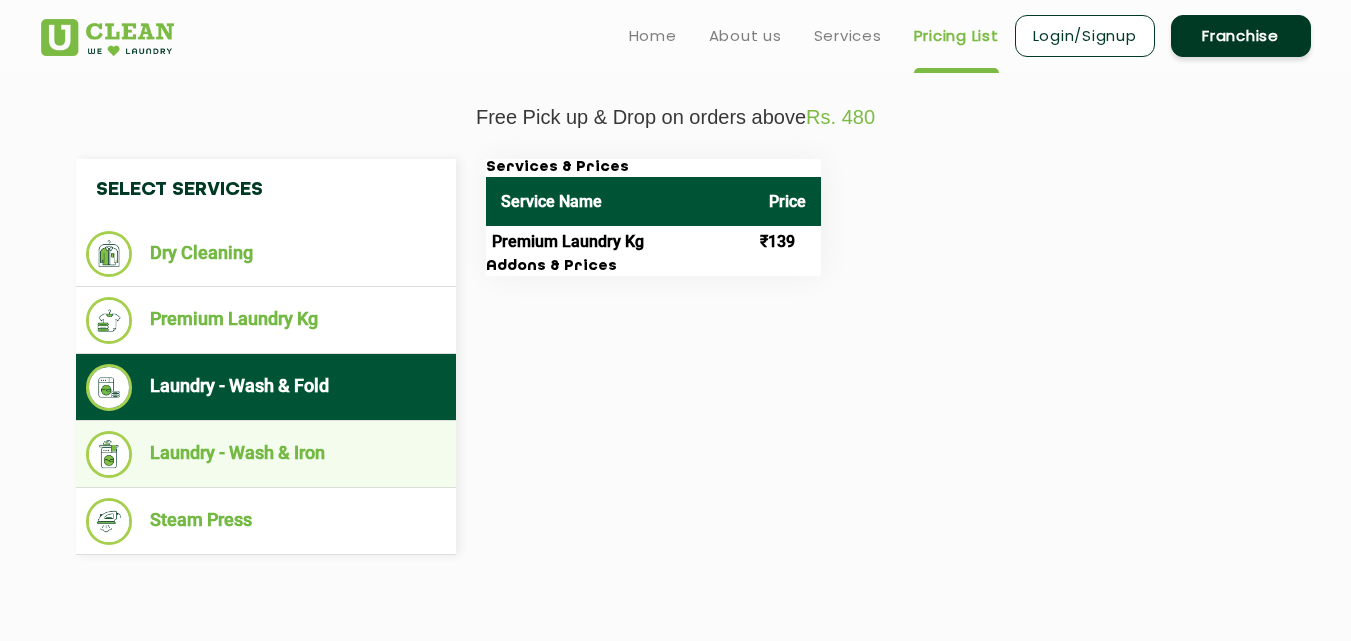 click on "Laundry - Wash & Iron" at bounding box center (266, 454) 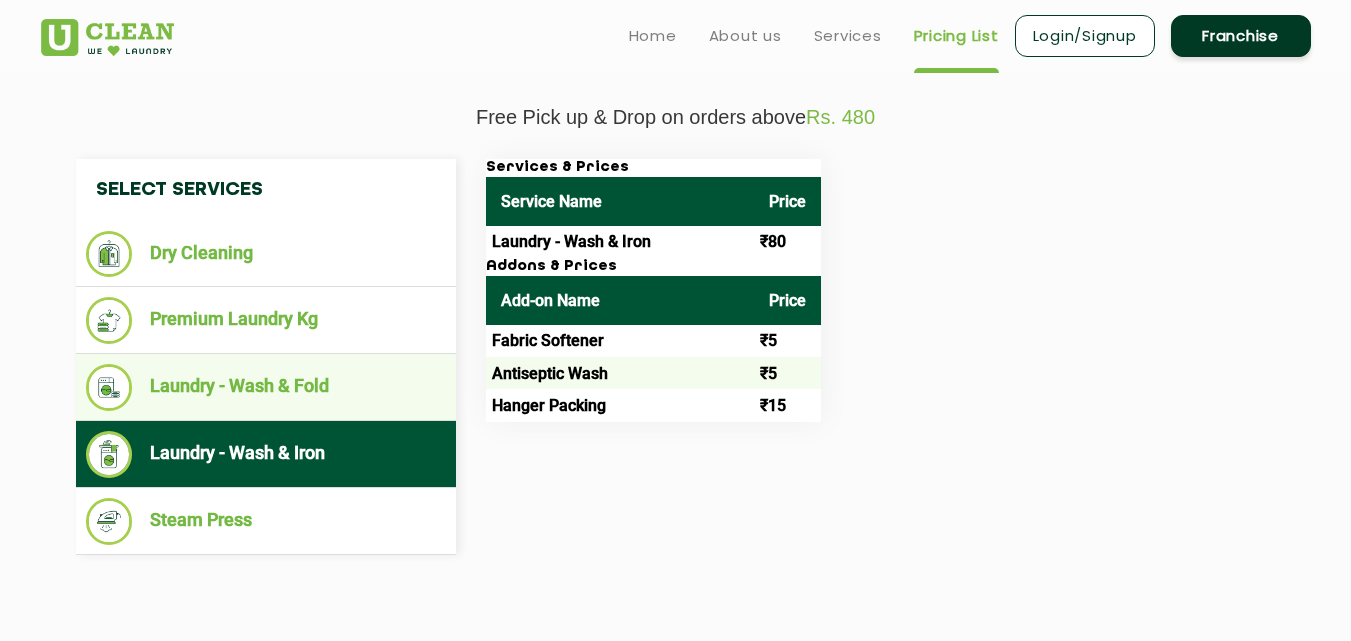 click on "Laundry - Wash & Fold" at bounding box center (266, 387) 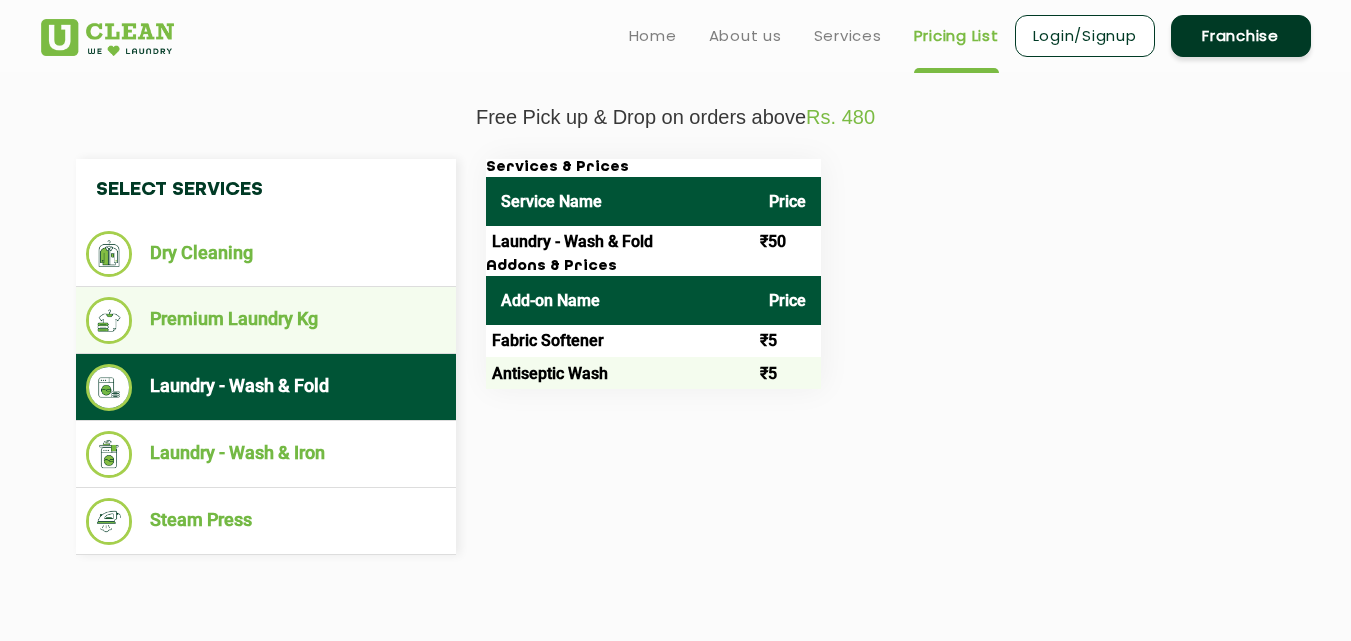 click on "Premium Laundry Kg" at bounding box center [266, 320] 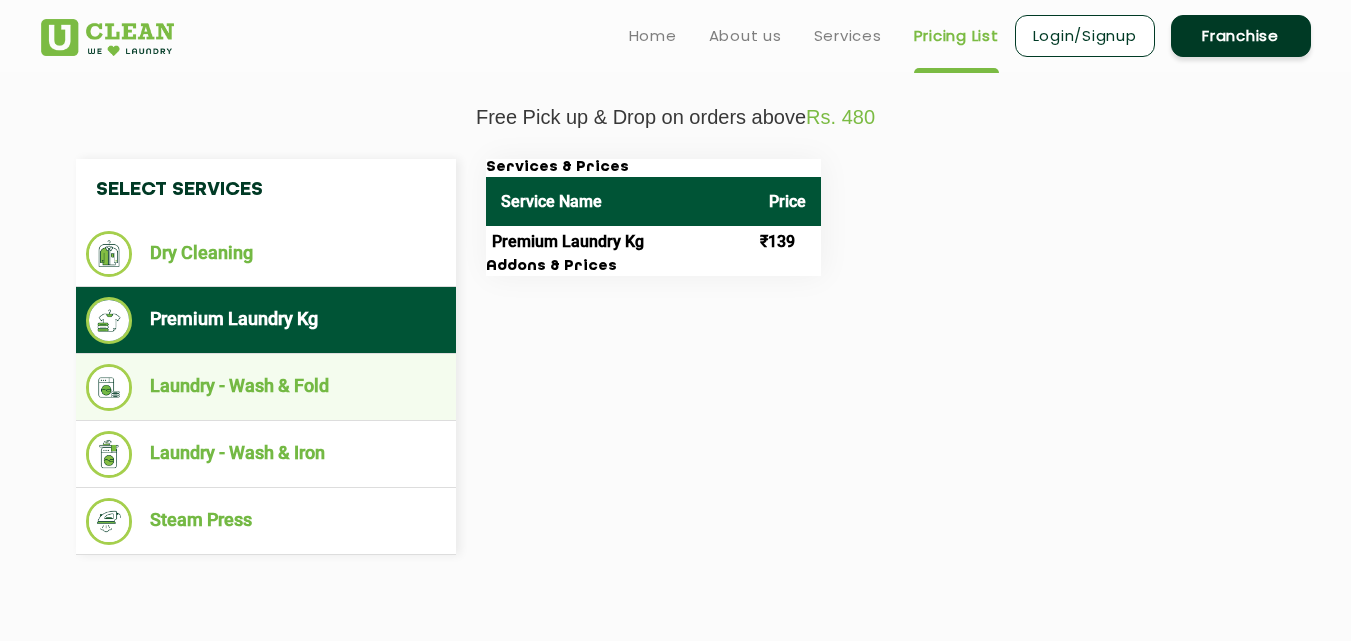 click on "Laundry - Wash & Fold" at bounding box center (266, 387) 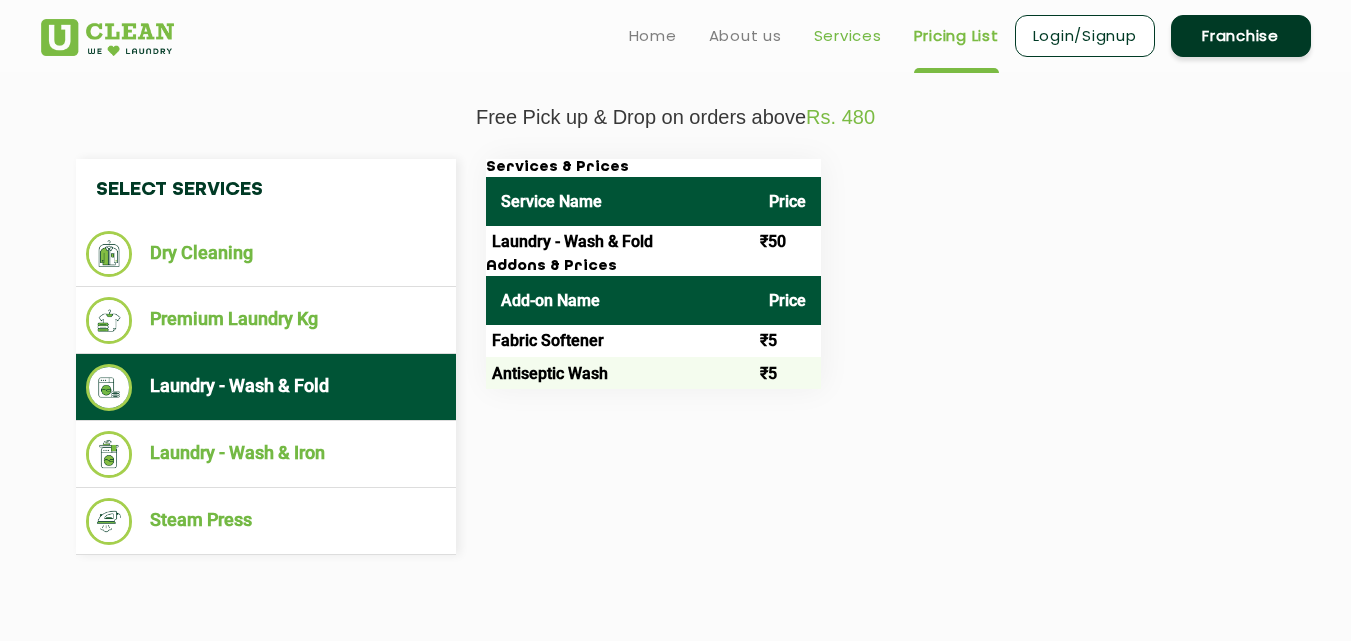 click on "Services" at bounding box center [848, 36] 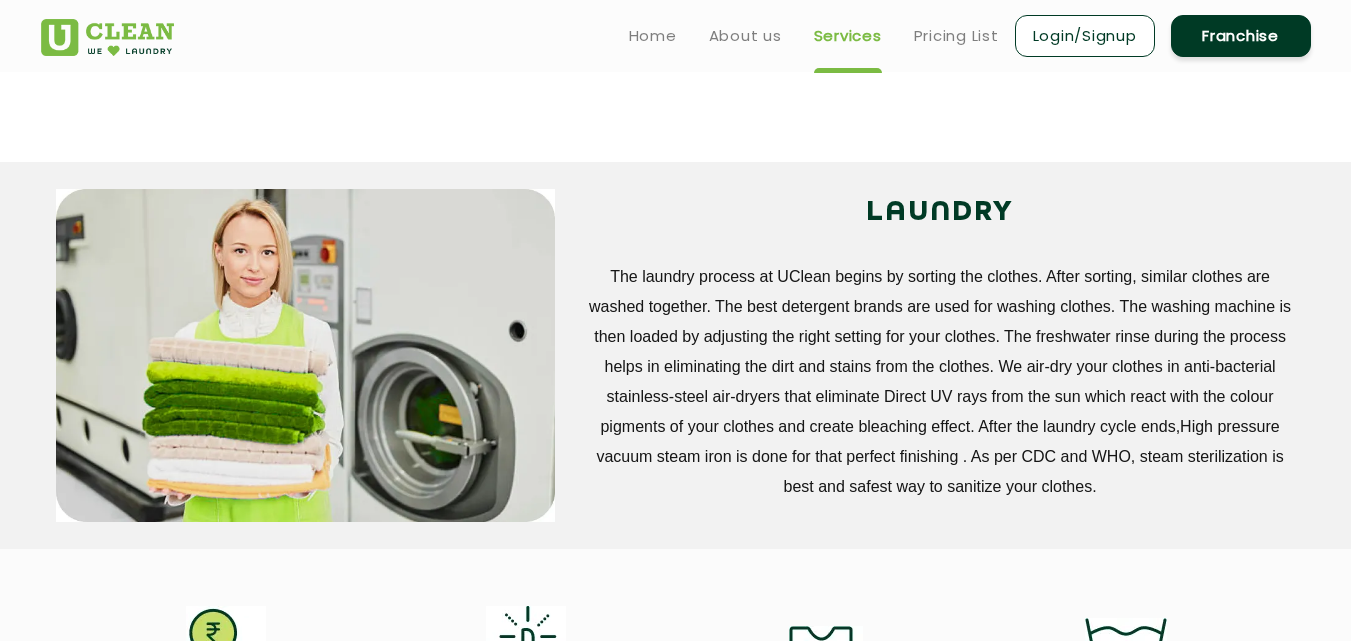 scroll, scrollTop: 0, scrollLeft: 0, axis: both 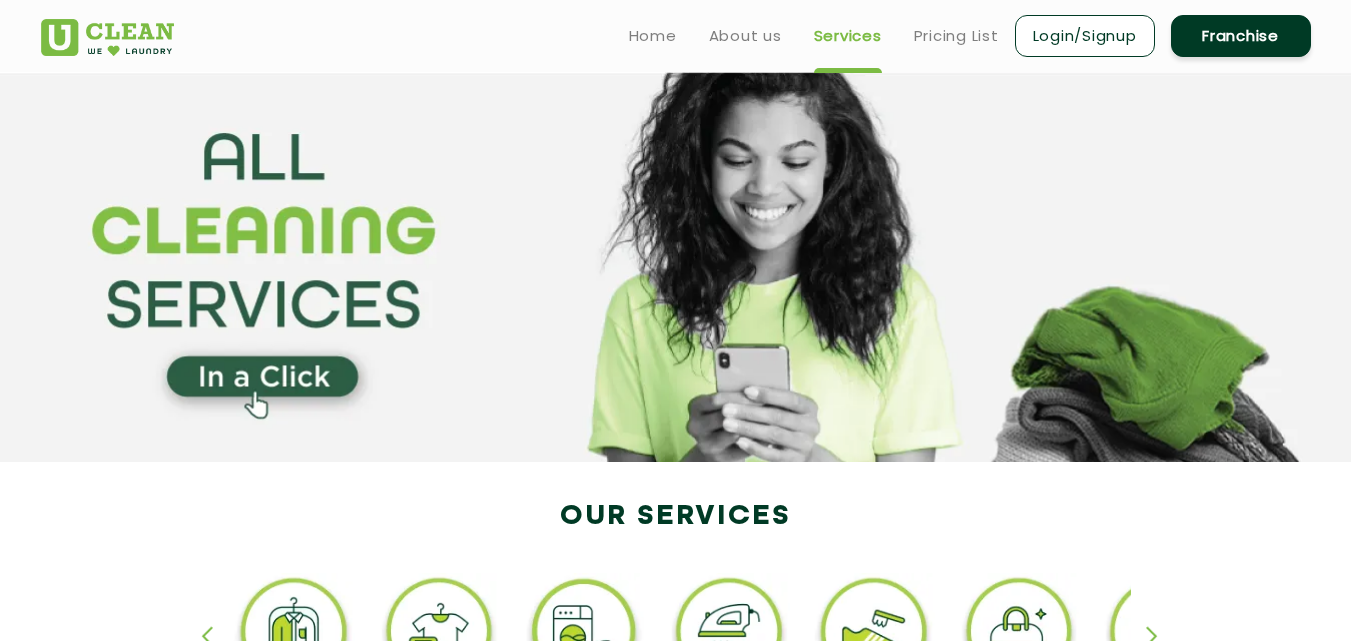 click on "Services" at bounding box center [848, 36] 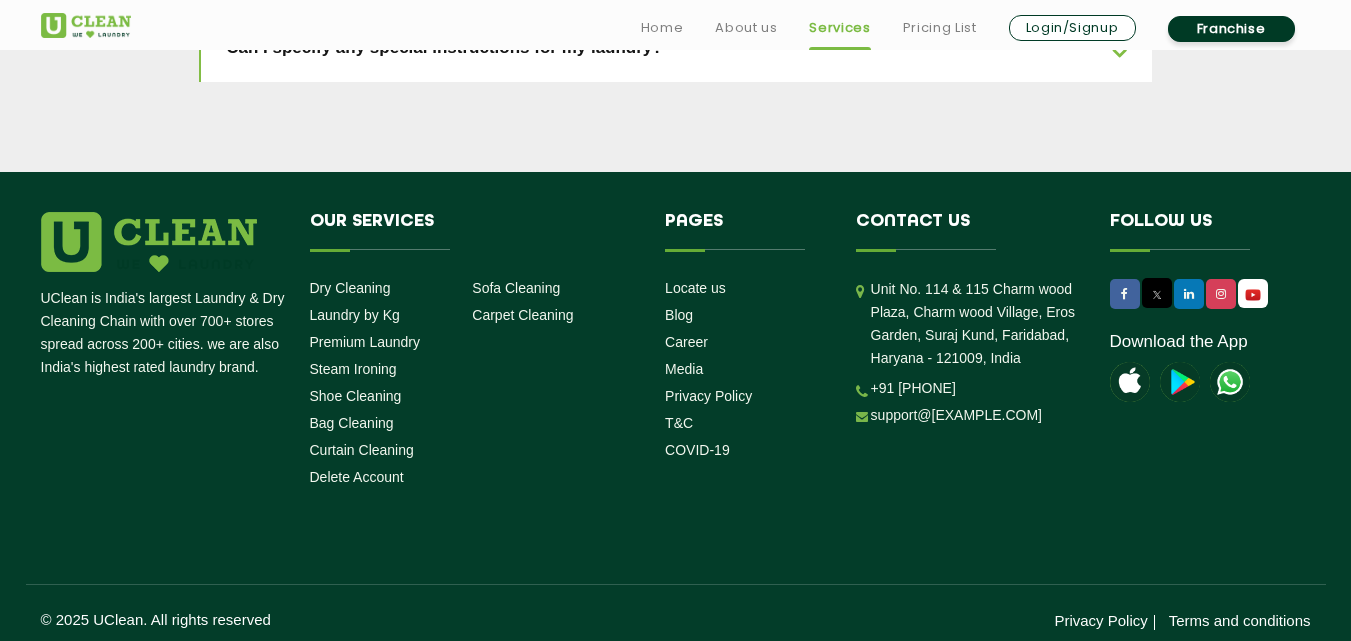 scroll, scrollTop: 4633, scrollLeft: 0, axis: vertical 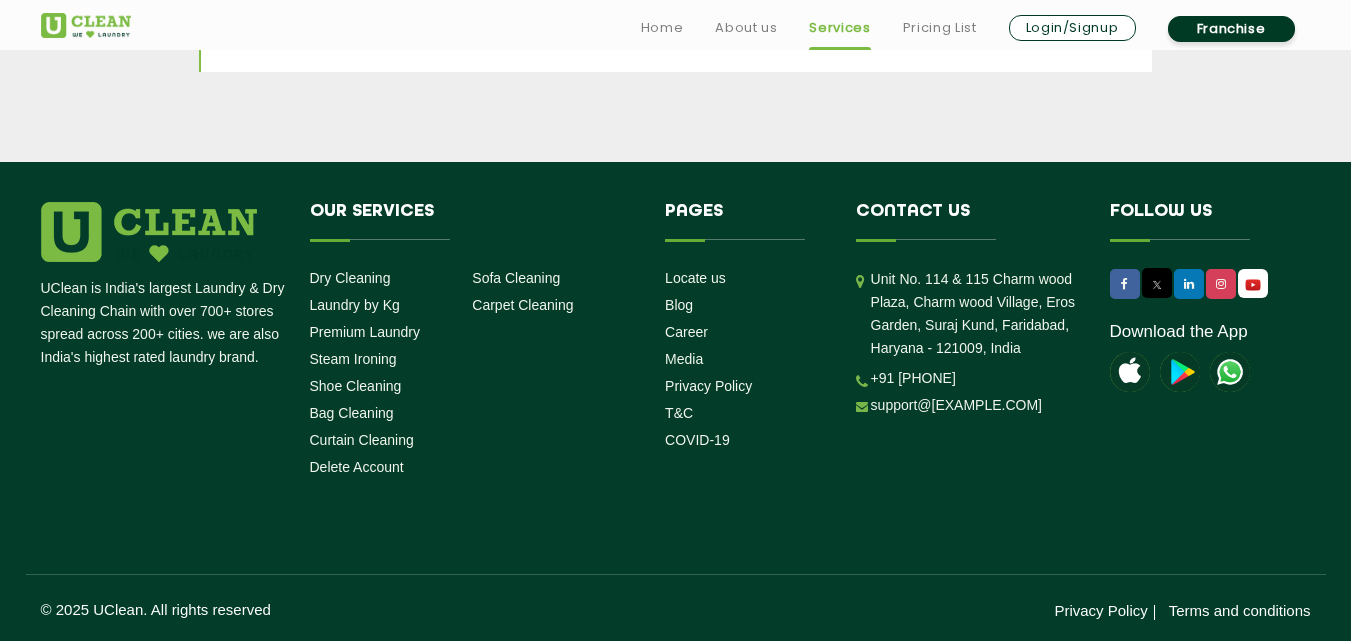 click on "Frequently Ask Questions What all services does UClean offer? Yes, UClean offers many other services like laundry, premium laundry, dry cleaning, steam ironing, shoe cleaning, bag cleaning, and sofa cleaning.  What type of laundry services does UClean offer? UClean offers two types of laundry services as per your requirements. We offer laundry by kilogram for regular clothes in that you can choose to wash & fold or wash & iron. We also provide premium laundry for your formal wear, occasion wears without embellishments. Does UClean offer corporate or bulk laundry services? Yes, UClean offers corporate or bulk laundry services. What is your pricing structure for different services? Our pricing varies depending on the service and item. You can find a detailed price list on our website or app. We offer competitive rates for all our services. Do you offer commercial laundry services for businesses? How does UClean ensure the quality of its services? Does UClean offer garment repair or alteration services?" 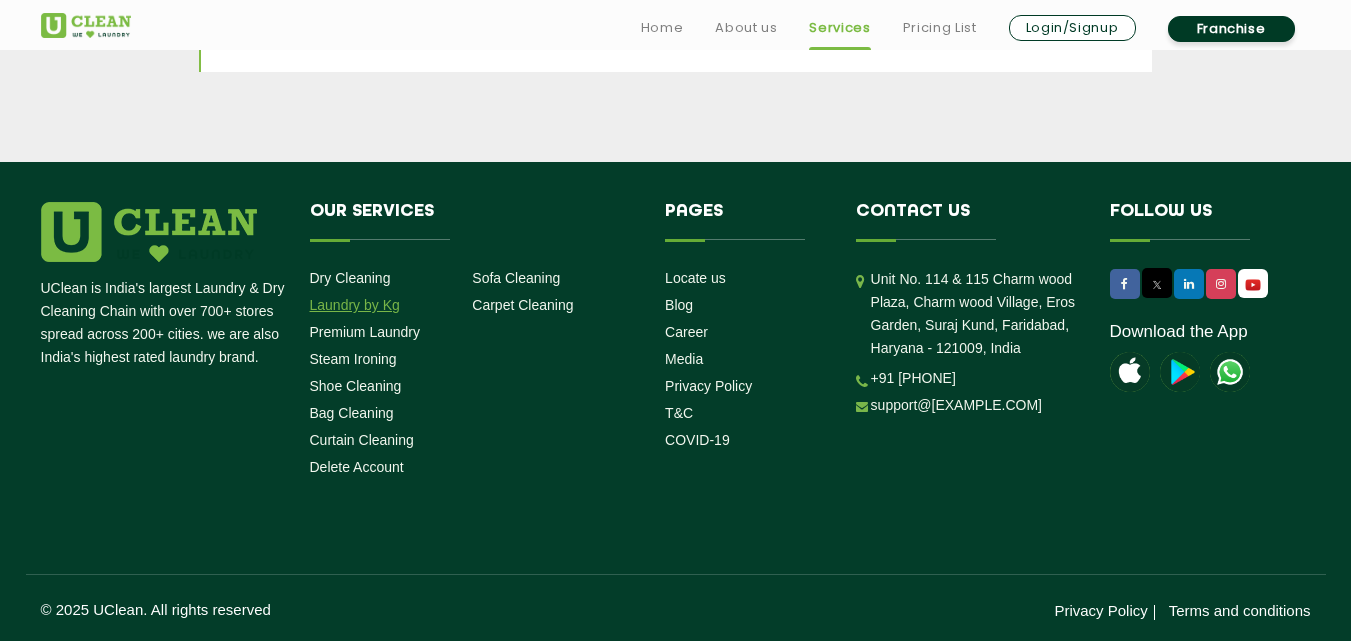 click on "Laundry by Kg" at bounding box center [355, 305] 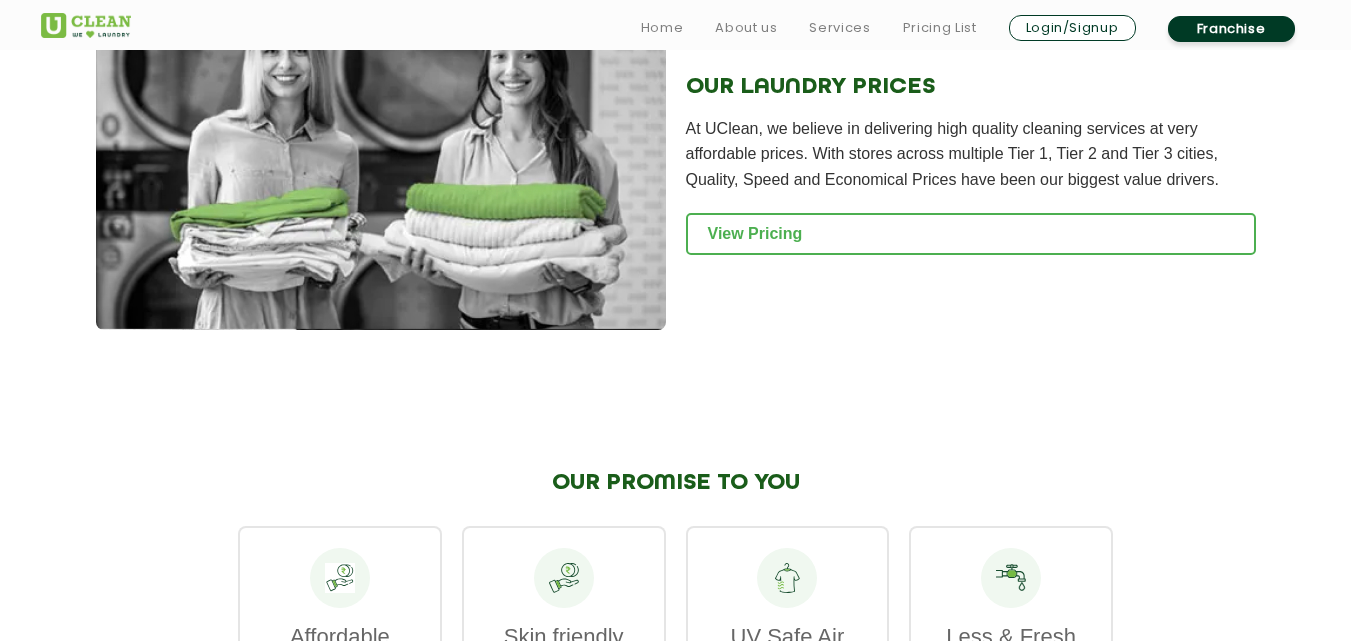 scroll, scrollTop: 2800, scrollLeft: 0, axis: vertical 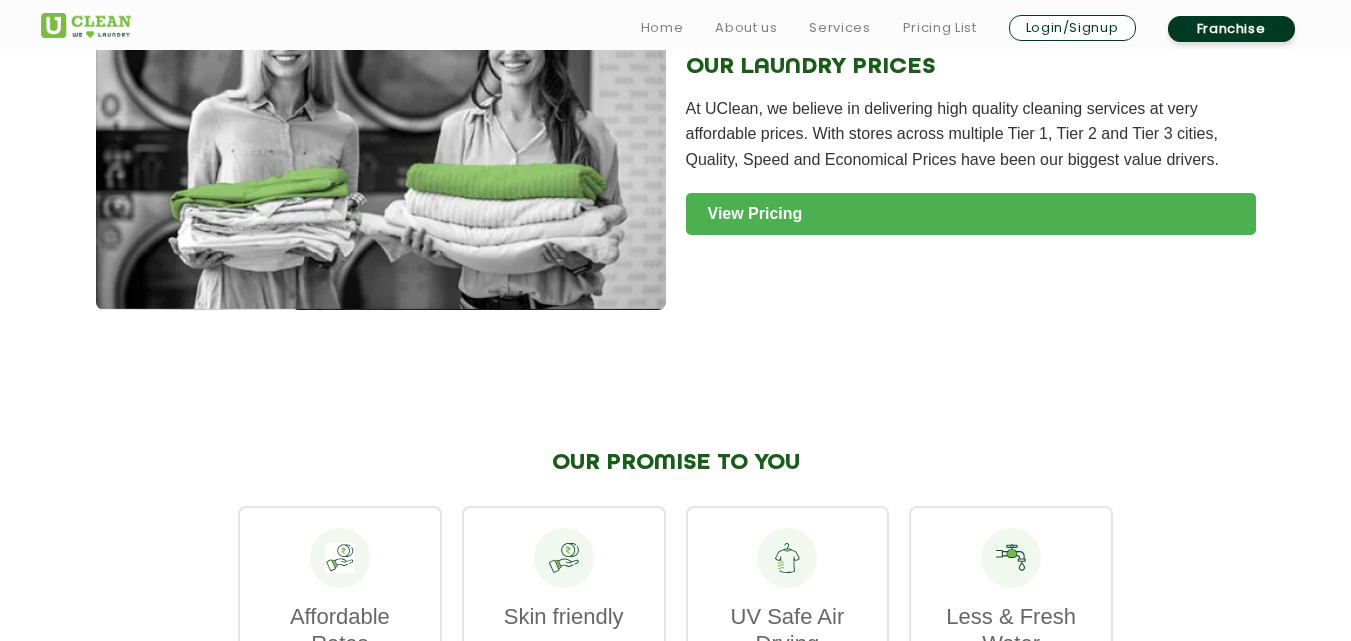 click on "View Pricing" 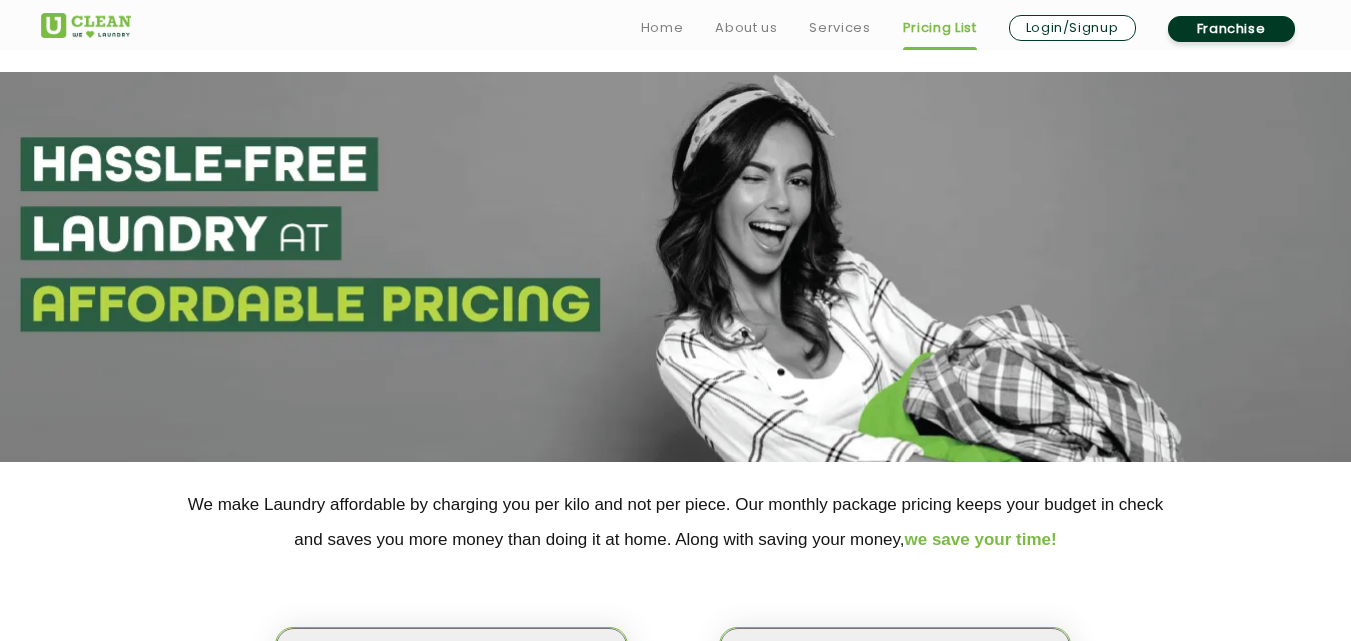 scroll, scrollTop: 440, scrollLeft: 0, axis: vertical 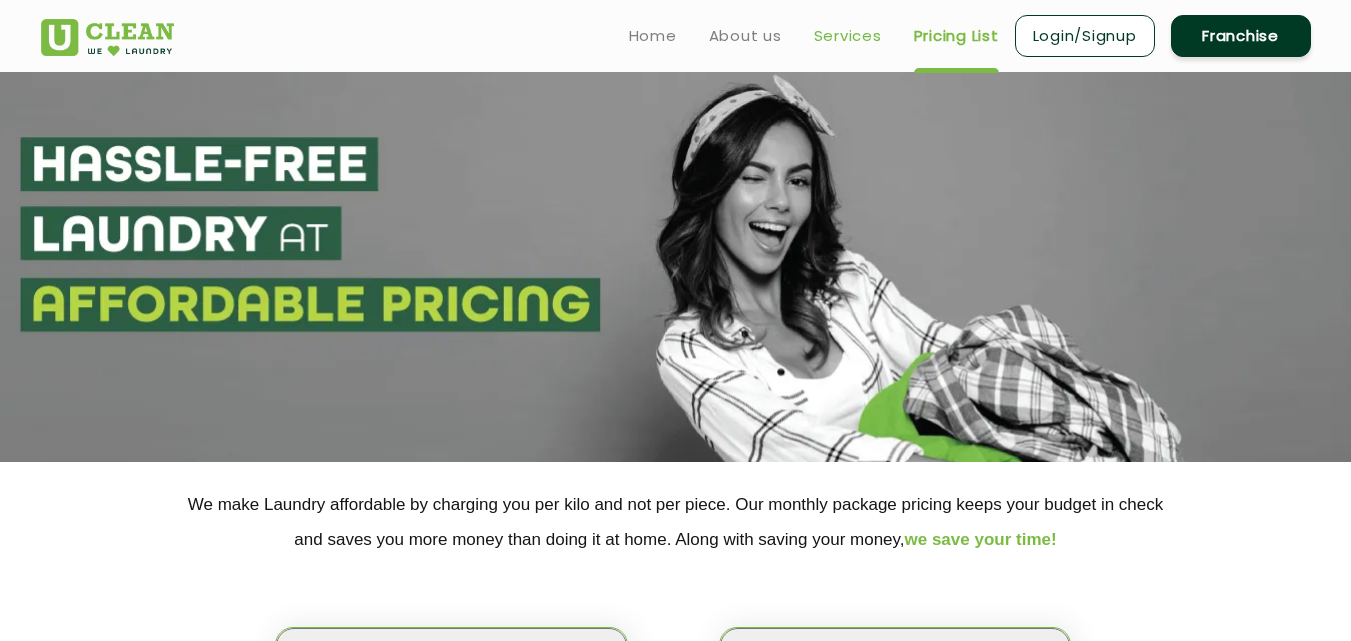 click on "Services" at bounding box center (848, 36) 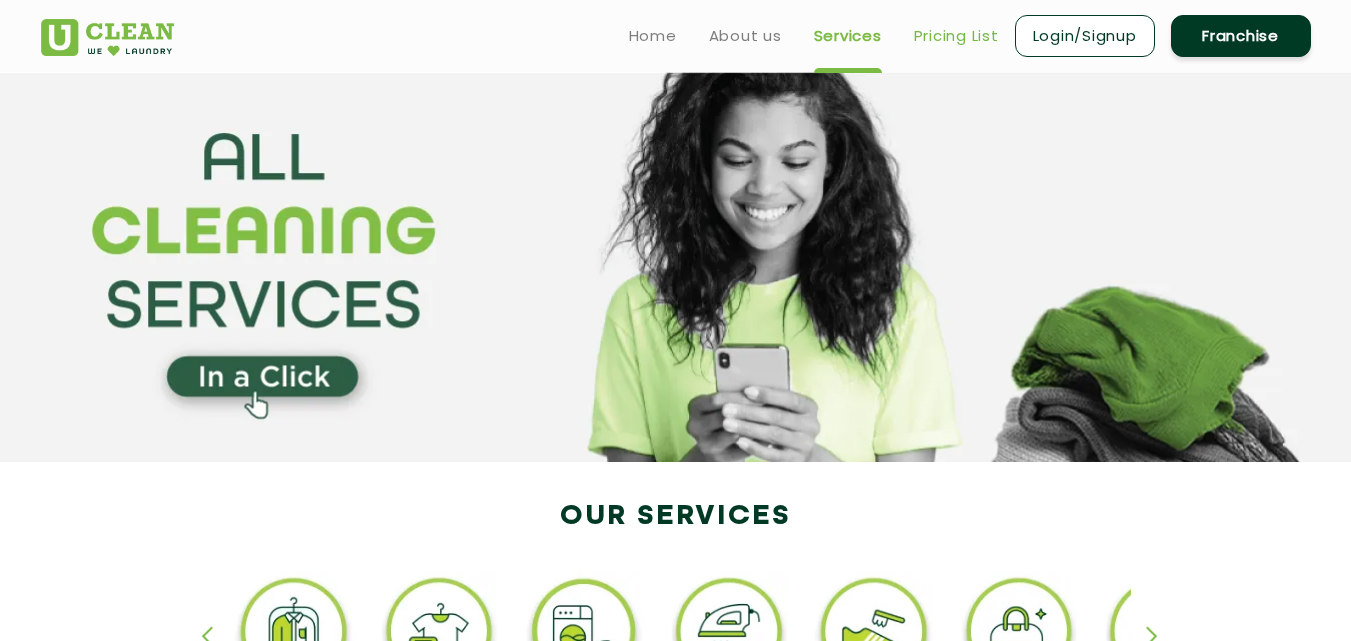 click on "Pricing List" at bounding box center [956, 36] 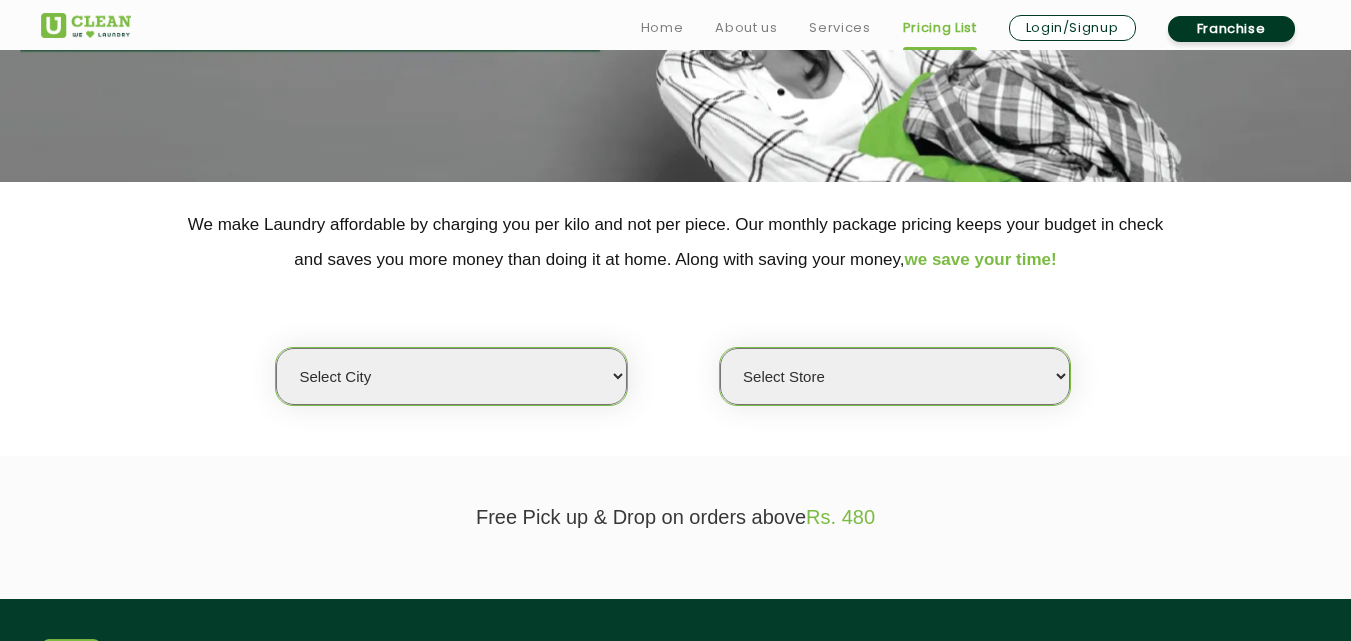scroll, scrollTop: 360, scrollLeft: 0, axis: vertical 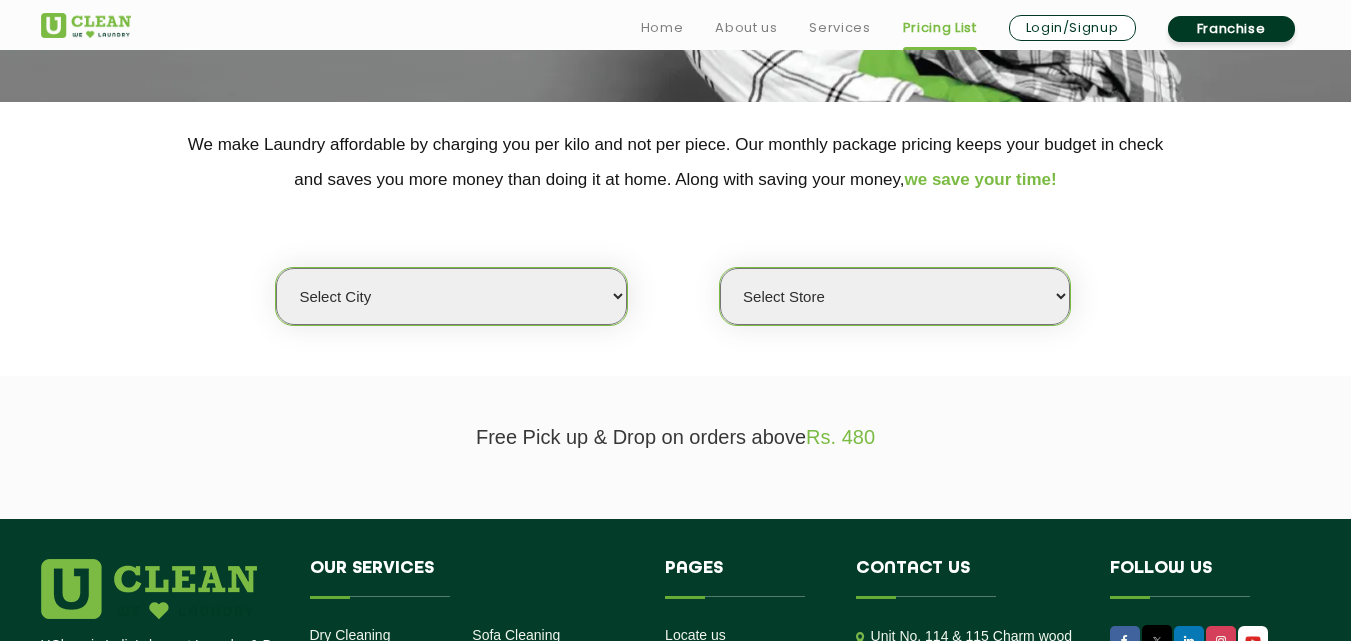 click on "Select city Aalo Agartala Agra Ahmedabad Akola Aligarh Alwar - UClean Select Amravati Aurangabad Ayodhya Bahadurgarh Bahraich Baleswar Baramulla Bareilly Barmer Barpeta Bathinda Belgaum Bengaluru Berhampur Bettiah Bhagalpur Bhilwara Bhiwadi Bhopal Bhubaneshwar Bidar Bikaner Bilaspur Bokaro Bongaigaon Chandigarh Chennai Chitrakoot Cochin Coimbatore Cooch Behar Coonoor Daman Danapur Darrang Daudnagar Dehradun Delhi Deoghar Dhanbad Dharwad Dhule Dibrugarh Digboi Dimapur Dindigul Duliajan Ellenabad Erode Faridabad Gandhidham Gandhinagar Garia Ghaziabad Goa Gohana Golaghat Gonda Gorakhpur Gurugram Guwahati Gwalior Haldwani Hamirpur Hanumangarh Haridwar Hingoli Hojai Howrah Hubli Hyderabad Imphal Indore Itanagar Jagdalpur Jagraon Jaipur Jaipur - Select Jammu Jamshedpur Jehanabad Jhansi Jodhpur Jorhat Kaithal Kakinada Kanpur Kargil Karimganj Kathmandu Kharupetia Khopoli Kochi Kohima Kokapet Kokrajhar Kolhapur Kolkata Kota - Select Kotdwar Krishnanagar Kundli Kurnool Latur Leh Longding Lower Subansiri Lucknow Madurai" at bounding box center [451, 296] 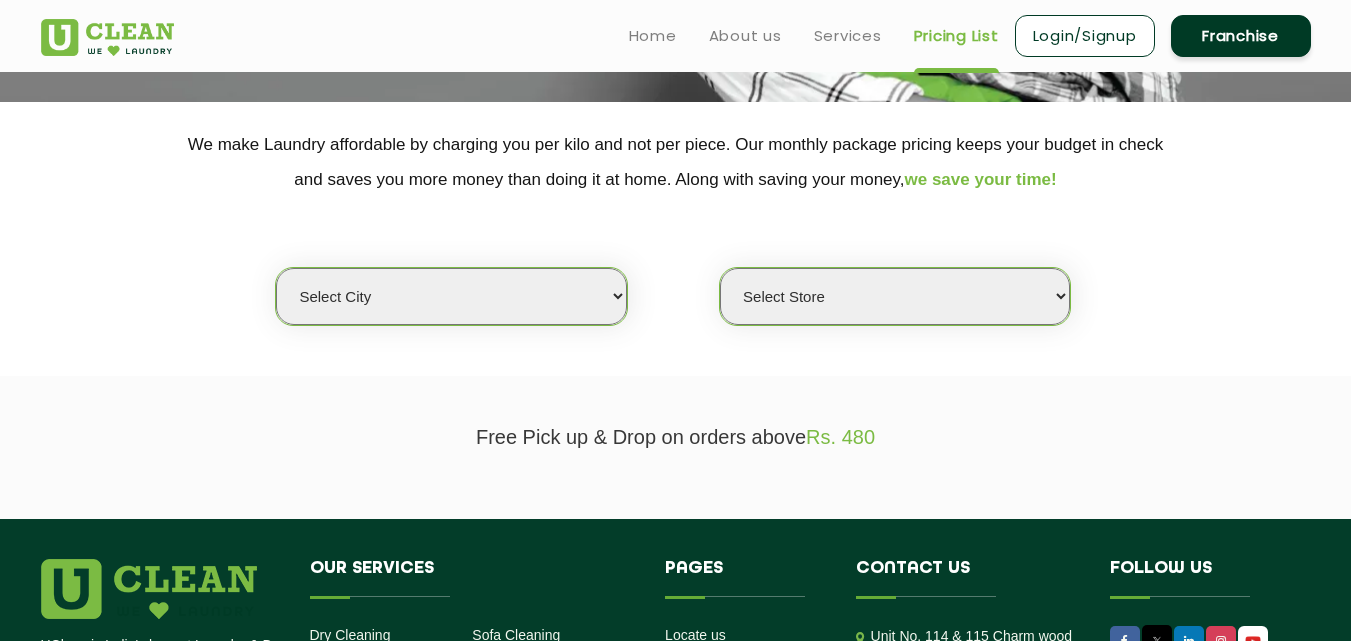scroll, scrollTop: 0, scrollLeft: 0, axis: both 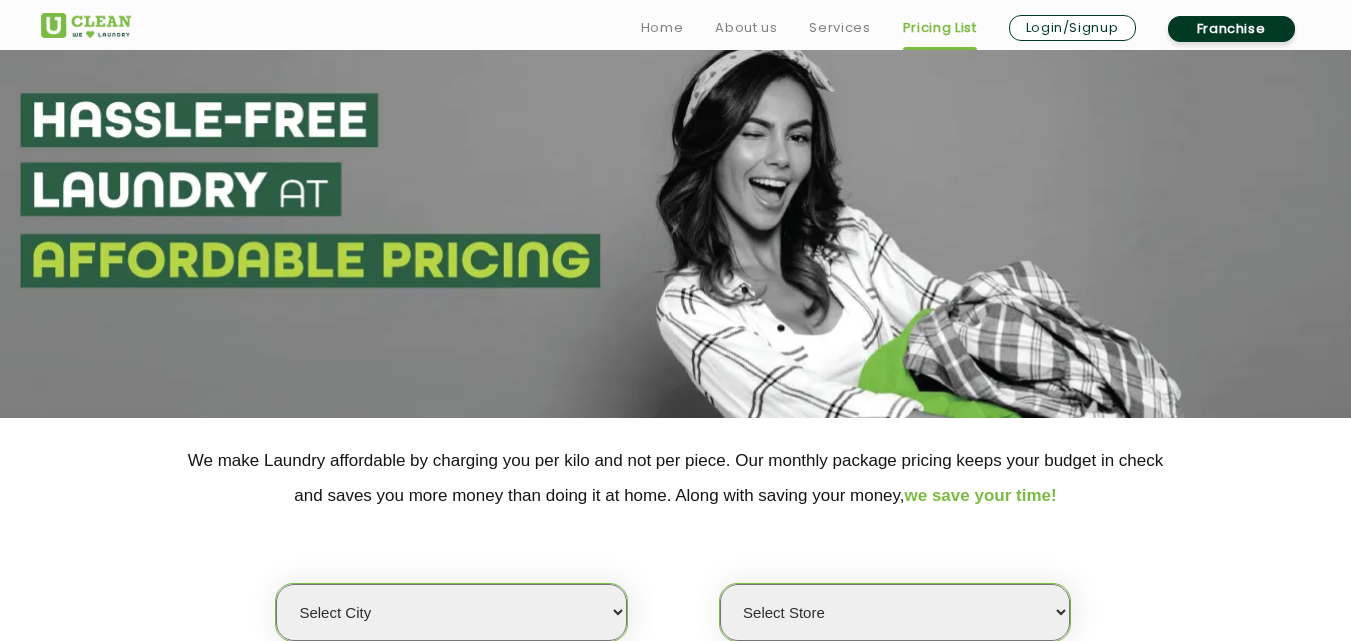 click on "Select city Aalo Agartala Agra Ahmedabad Akola Aligarh Alwar - UClean Select Amravati Aurangabad Ayodhya Bahadurgarh Bahraich Baleswar Baramulla Bareilly Barmer Barpeta Bathinda Belgaum Bengaluru Berhampur Bettiah Bhagalpur Bhilwara Bhiwadi Bhopal Bhubaneshwar Bidar Bikaner Bilaspur Bokaro Bongaigaon Chandigarh Chennai Chitrakoot Cochin Coimbatore Cooch Behar Coonoor Daman Danapur Darrang Daudnagar Dehradun Delhi Deoghar Dhanbad Dharwad Dhule Dibrugarh Digboi Dimapur Dindigul Duliajan Ellenabad Erode Faridabad Gandhidham Gandhinagar Garia Ghaziabad Goa Gohana Golaghat Gonda Gorakhpur Gurugram Guwahati Gwalior Haldwani Hamirpur Hanumangarh Haridwar Hingoli Hojai Howrah Hubli Hyderabad Imphal Indore Itanagar Jagdalpur Jagraon Jaipur Jaipur - Select Jammu Jamshedpur Jehanabad Jhansi Jodhpur Jorhat Kaithal Kakinada Kanpur Kargil Karimganj Kathmandu Kharupetia Khopoli Kochi Kohima Kokapet Kokrajhar Kolhapur Kolkata Kota - Select Kotdwar Krishnanagar Kundli Kurnool Latur Leh Longding Lower Subansiri Lucknow Madurai" at bounding box center [451, 612] 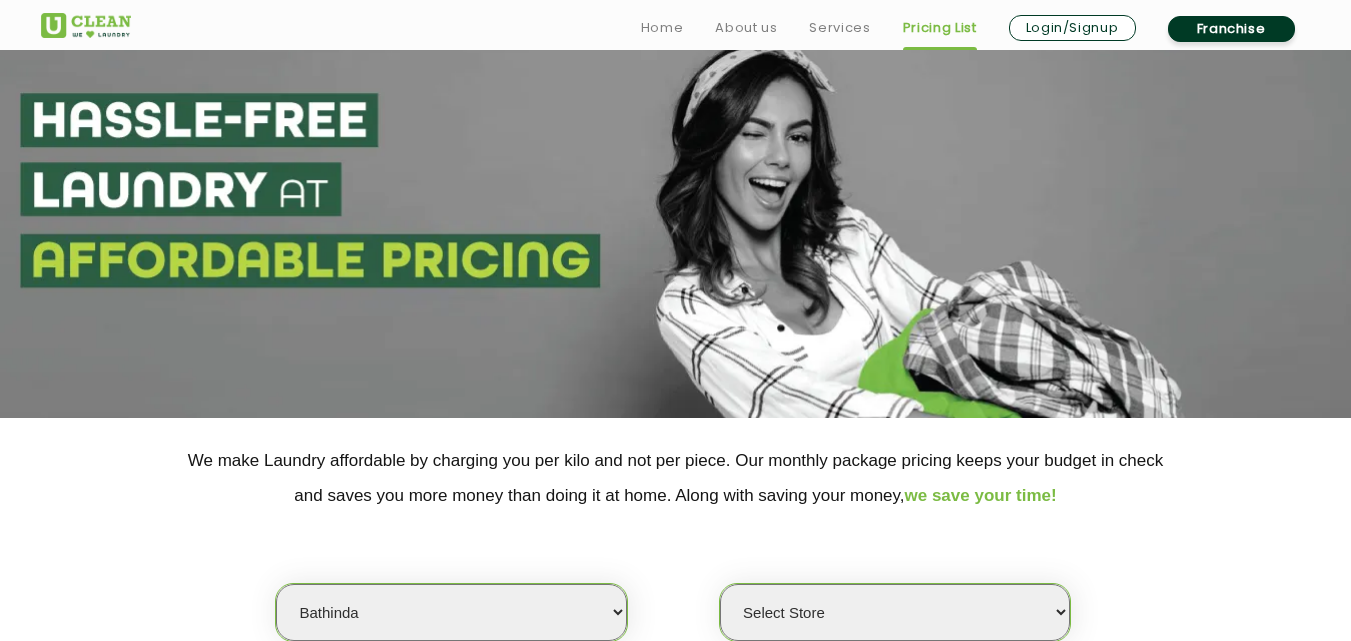 click on "Select city Aalo Agartala Agra Ahmedabad Akola Aligarh Alwar - UClean Select Amravati Aurangabad Ayodhya Bahadurgarh Bahraich Baleswar Baramulla Bareilly Barmer Barpeta Bathinda Belgaum Bengaluru Berhampur Bettiah Bhagalpur Bhilwara Bhiwadi Bhopal Bhubaneshwar Bidar Bikaner Bilaspur Bokaro Bongaigaon Chandigarh Chennai Chitrakoot Cochin Coimbatore Cooch Behar Coonoor Daman Danapur Darrang Daudnagar Dehradun Delhi Deoghar Dhanbad Dharwad Dhule Dibrugarh Digboi Dimapur Dindigul Duliajan Ellenabad Erode Faridabad Gandhidham Gandhinagar Garia Ghaziabad Goa Gohana Golaghat Gonda Gorakhpur Gurugram Guwahati Gwalior Haldwani Hamirpur Hanumangarh Haridwar Hingoli Hojai Howrah Hubli Hyderabad Imphal Indore Itanagar Jagdalpur Jagraon Jaipur Jaipur - Select Jammu Jamshedpur Jehanabad Jhansi Jodhpur Jorhat Kaithal Kakinada Kanpur Kargil Karimganj Kathmandu Kharupetia Khopoli Kochi Kohima Kokapet Kokrajhar Kolhapur Kolkata Kota - Select Kotdwar Krishnanagar Kundli Kurnool Latur Leh Longding Lower Subansiri Lucknow Madurai" at bounding box center [451, 612] 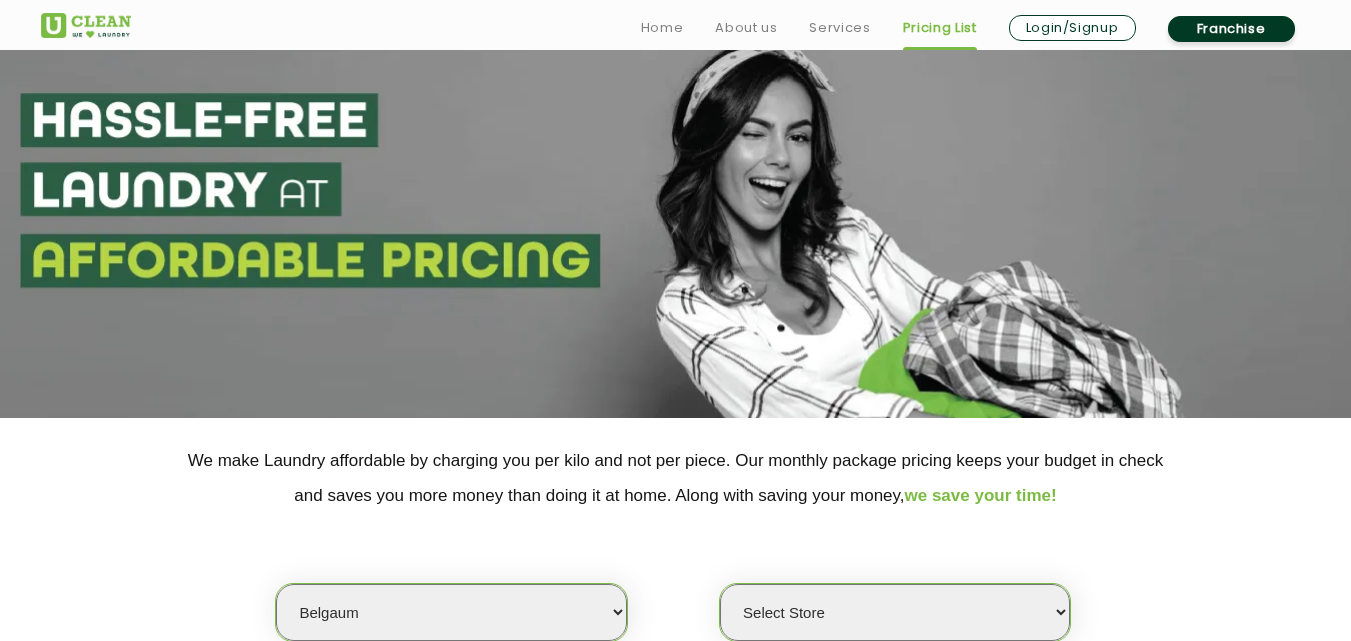 select on "0" 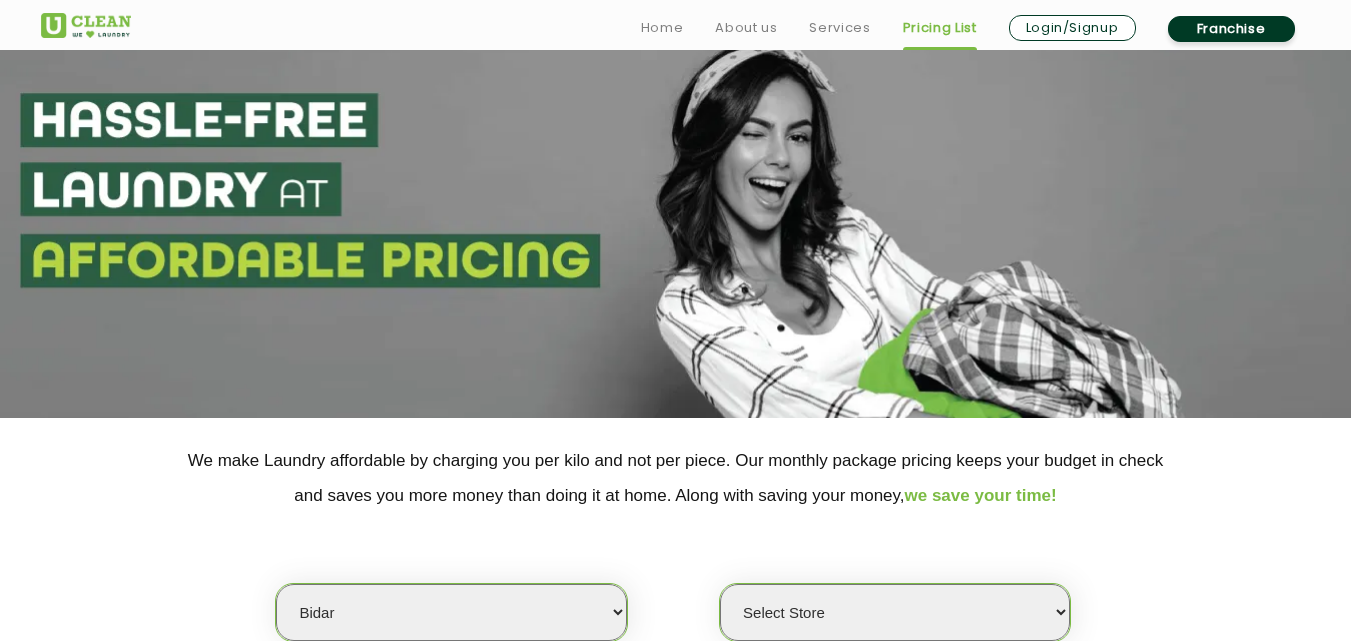 select on "45" 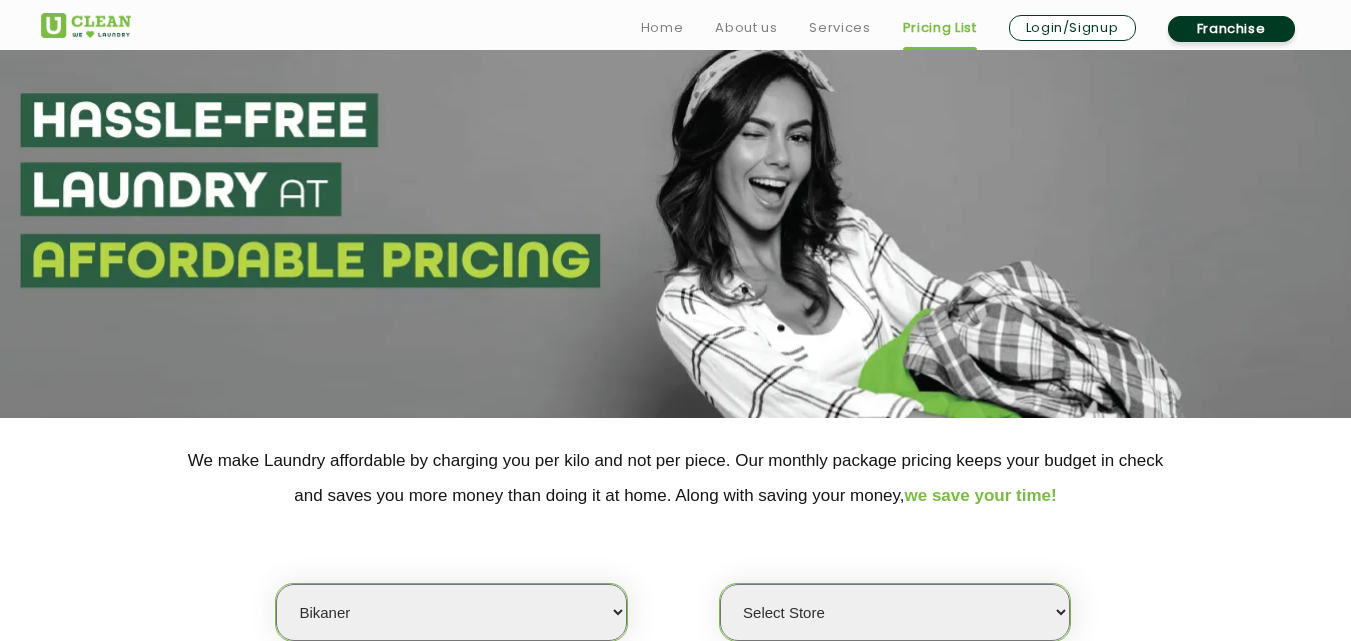 select on "0" 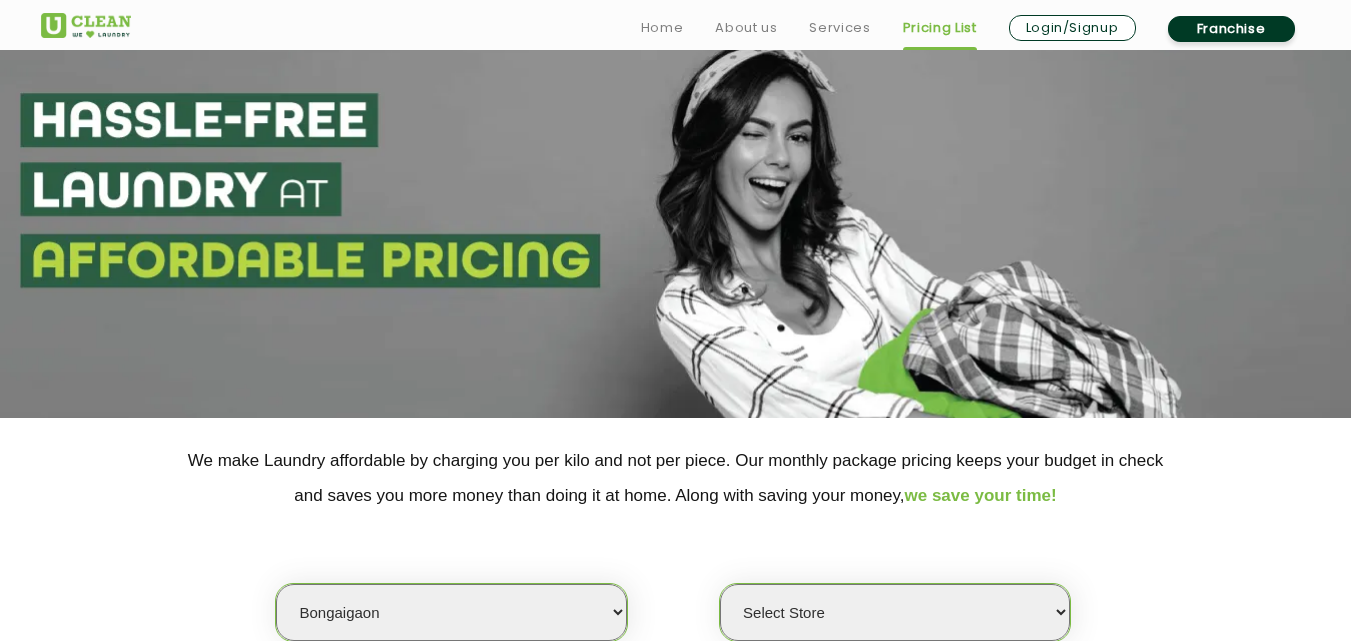 select on "31" 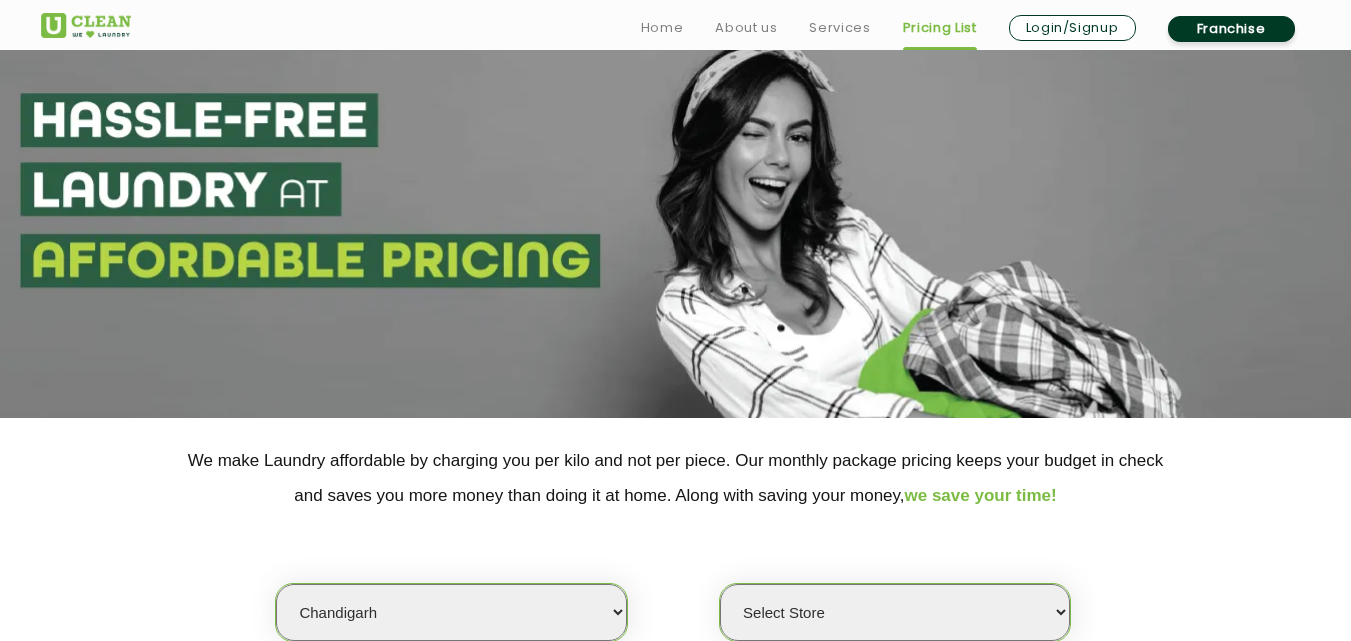 select on "0" 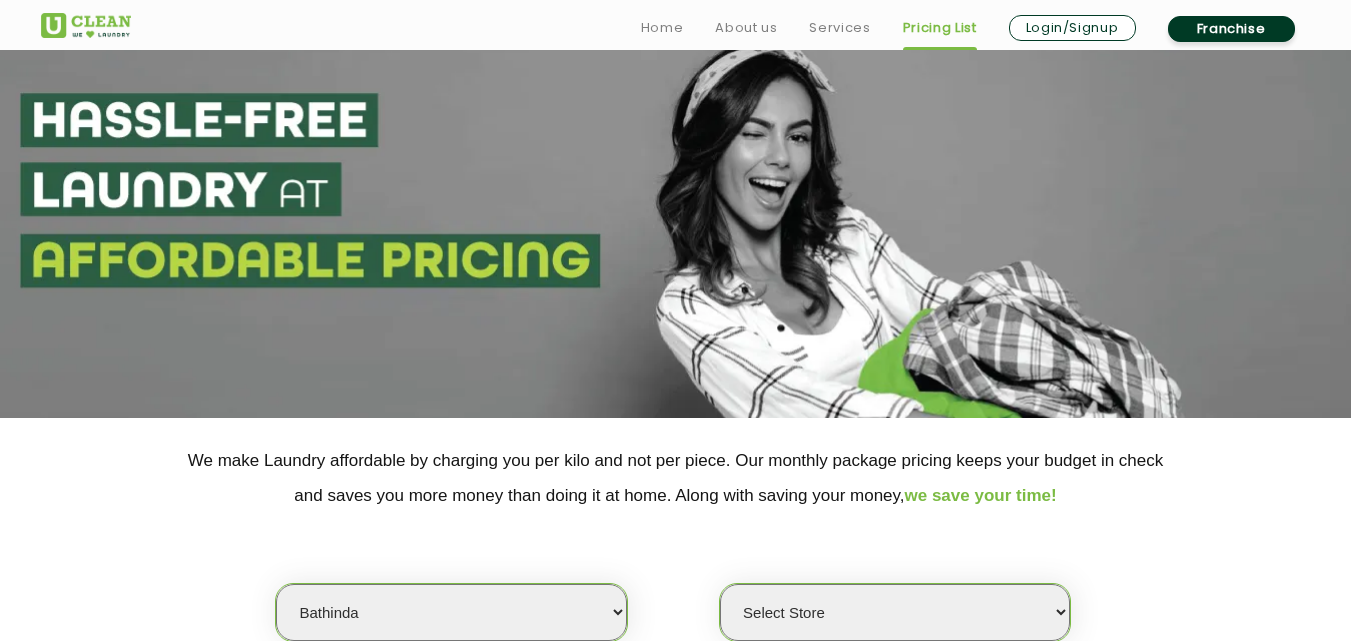 click on "Select city Aalo Agartala Agra Ahmedabad Akola Aligarh Alwar - UClean Select Amravati Aurangabad Ayodhya Bahadurgarh Bahraich Baleswar Baramulla Bareilly Barmer Barpeta Bathinda Belgaum Bengaluru Berhampur Bettiah Bhagalpur Bhilwara Bhiwadi Bhopal Bhubaneshwar Bidar Bikaner Bilaspur Bokaro Bongaigaon Chandigarh Chennai Chitrakoot Cochin Coimbatore Cooch Behar Coonoor Daman Danapur Darrang Daudnagar Dehradun Delhi Deoghar Dhanbad Dharwad Dhule Dibrugarh Digboi Dimapur Dindigul Duliajan Ellenabad Erode Faridabad Gandhidham Gandhinagar Garia Ghaziabad Goa Gohana Golaghat Gonda Gorakhpur Gurugram Guwahati Gwalior Haldwani Hamirpur Hanumangarh Haridwar Hingoli Hojai Howrah Hubli Hyderabad Imphal Indore Itanagar Jagdalpur Jagraon Jaipur Jaipur - Select Jammu Jamshedpur Jehanabad Jhansi Jodhpur Jorhat Kaithal Kakinada Kanpur Kargil Karimganj Kathmandu Kharupetia Khopoli Kochi Kohima Kokapet Kokrajhar Kolhapur Kolkata Kota - Select Kotdwar Krishnanagar Kundli Kurnool Latur Leh Longding Lower Subansiri Lucknow Madurai" at bounding box center (451, 612) 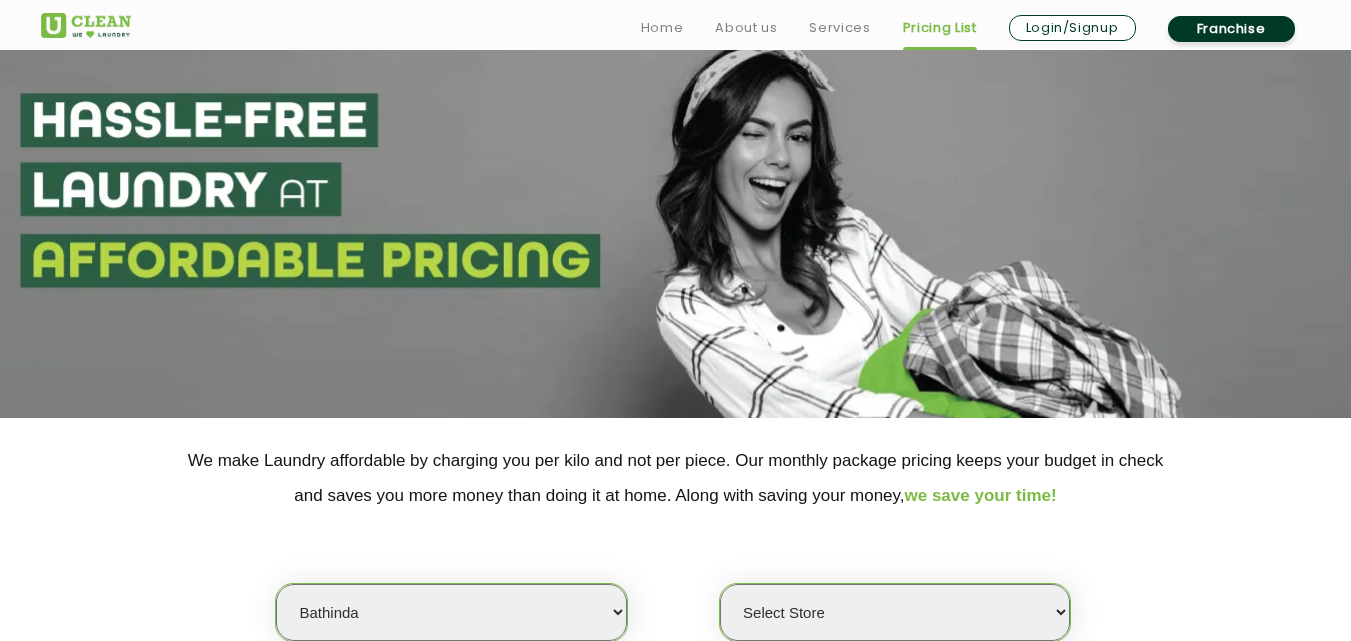 select on "0" 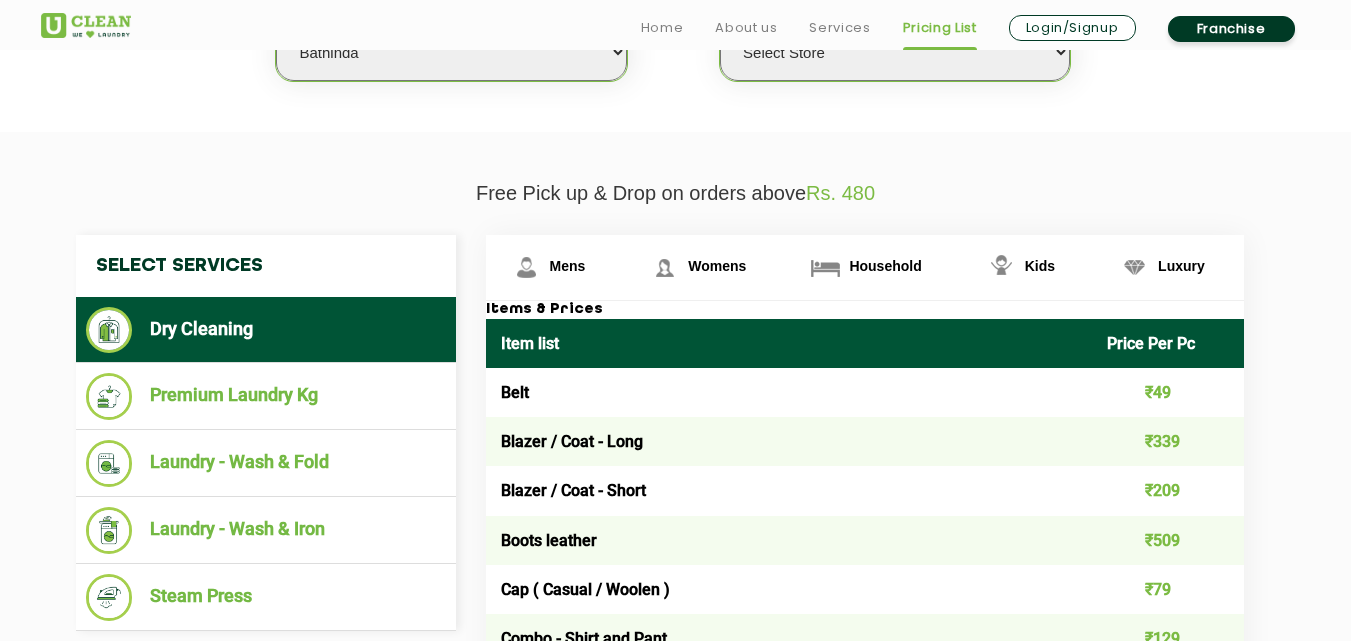 scroll, scrollTop: 1164, scrollLeft: 0, axis: vertical 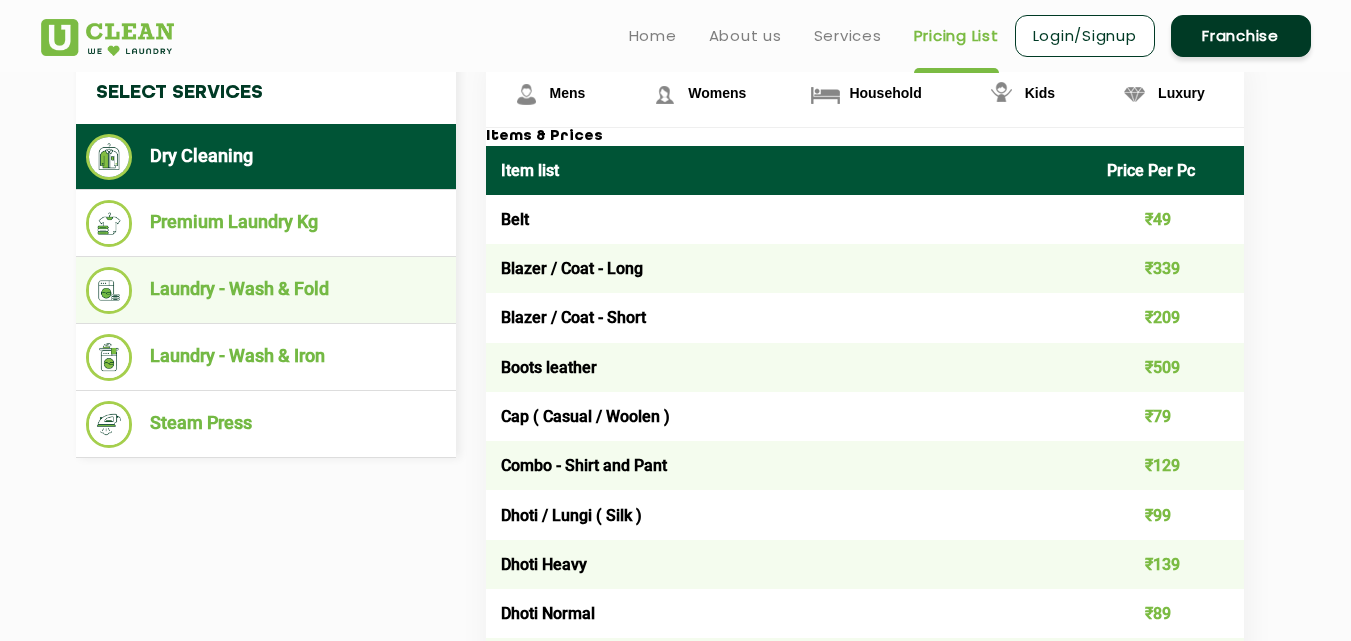 click on "Laundry - Wash & Fold" at bounding box center (266, 290) 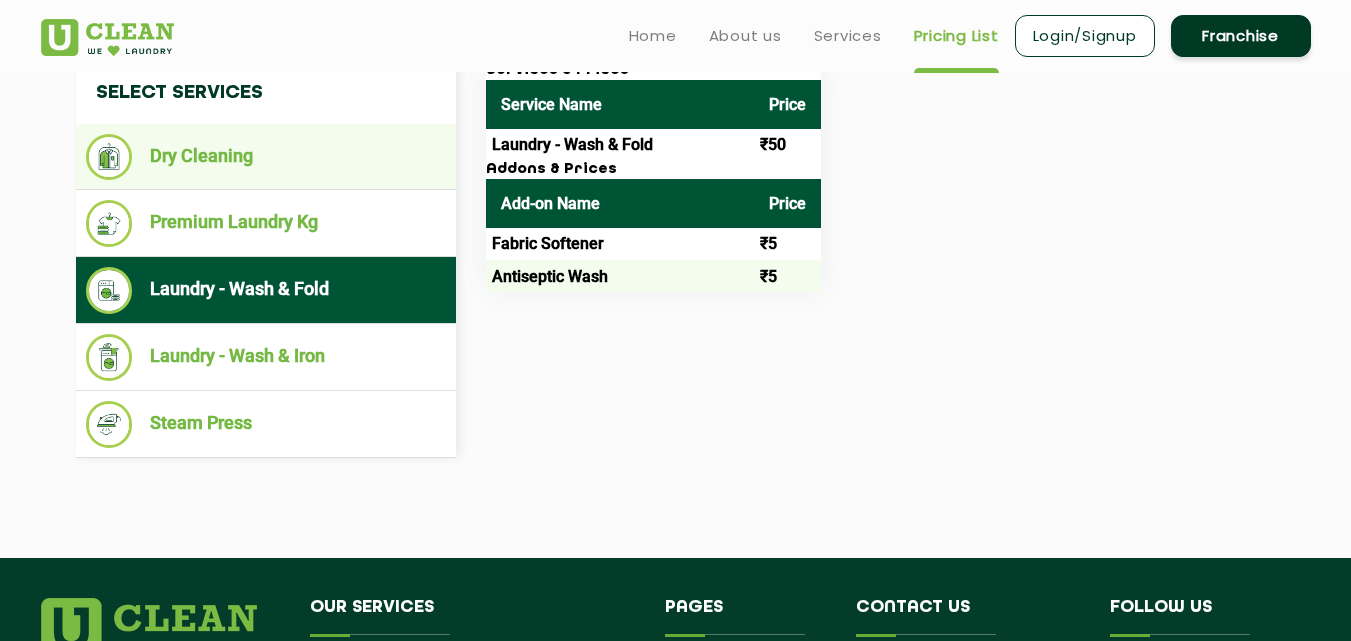 click on "Dry Cleaning" at bounding box center (266, 157) 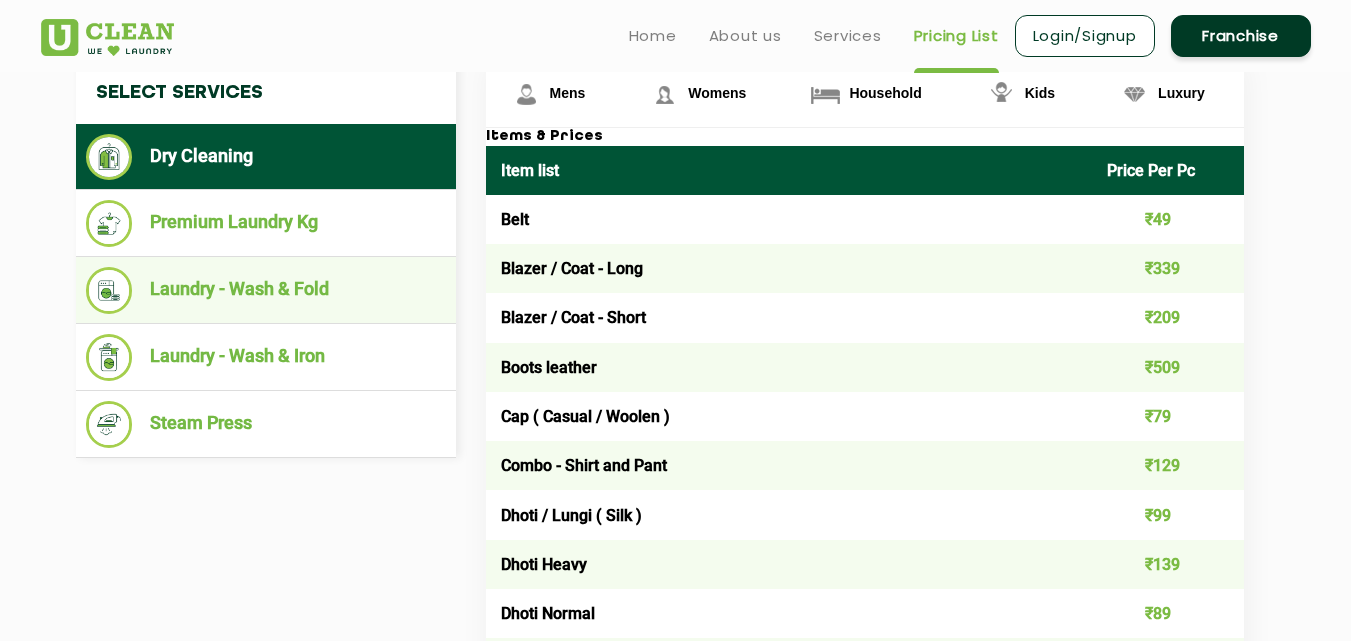 click on "Laundry - Wash & Fold" at bounding box center [266, 290] 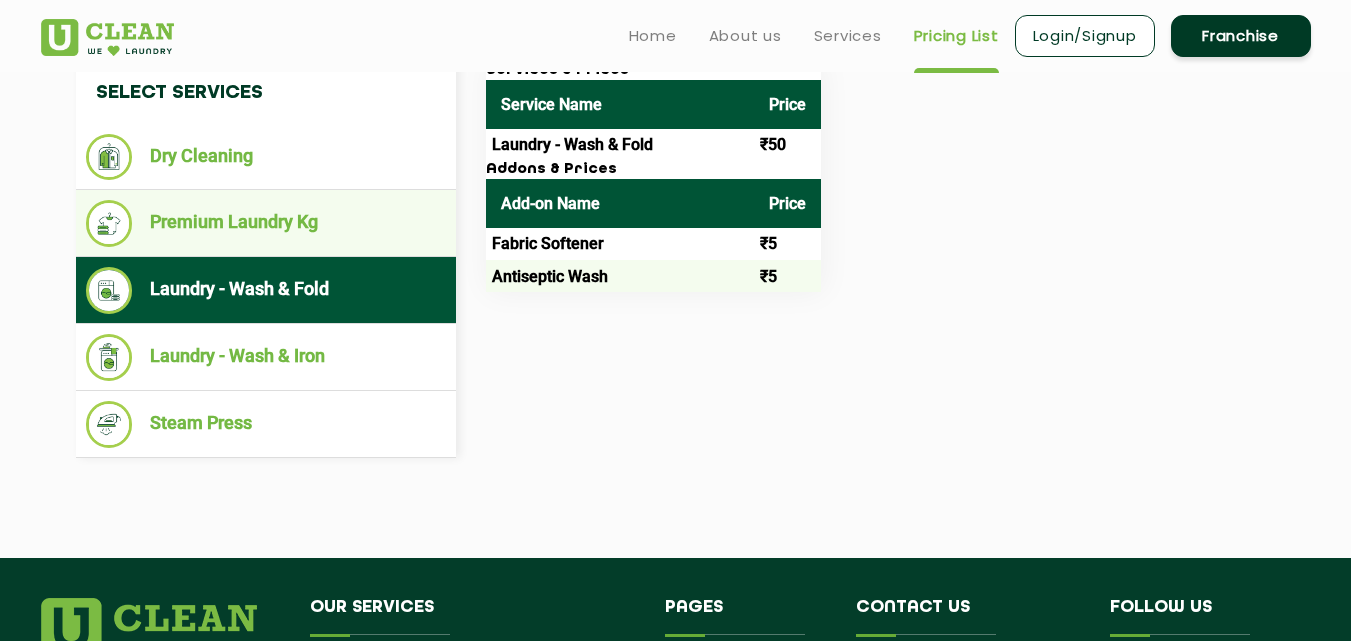 click on "Premium Laundry Kg" at bounding box center (266, 223) 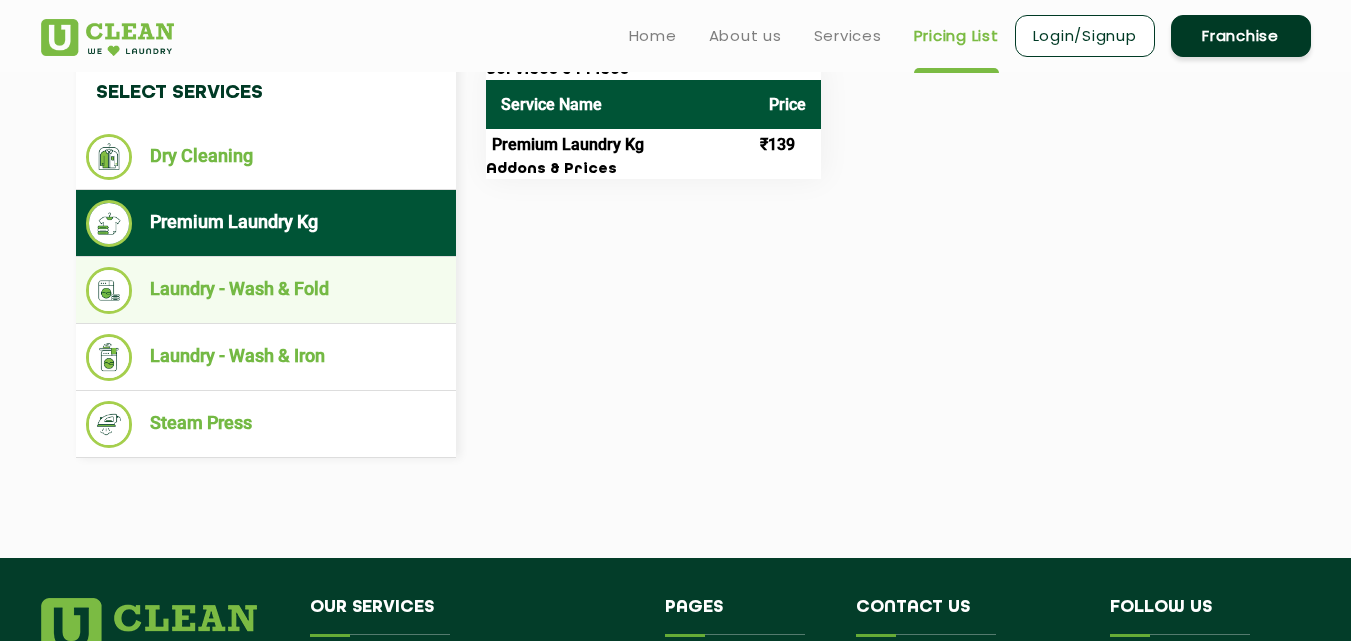 click on "Laundry - Wash & Fold" at bounding box center [266, 290] 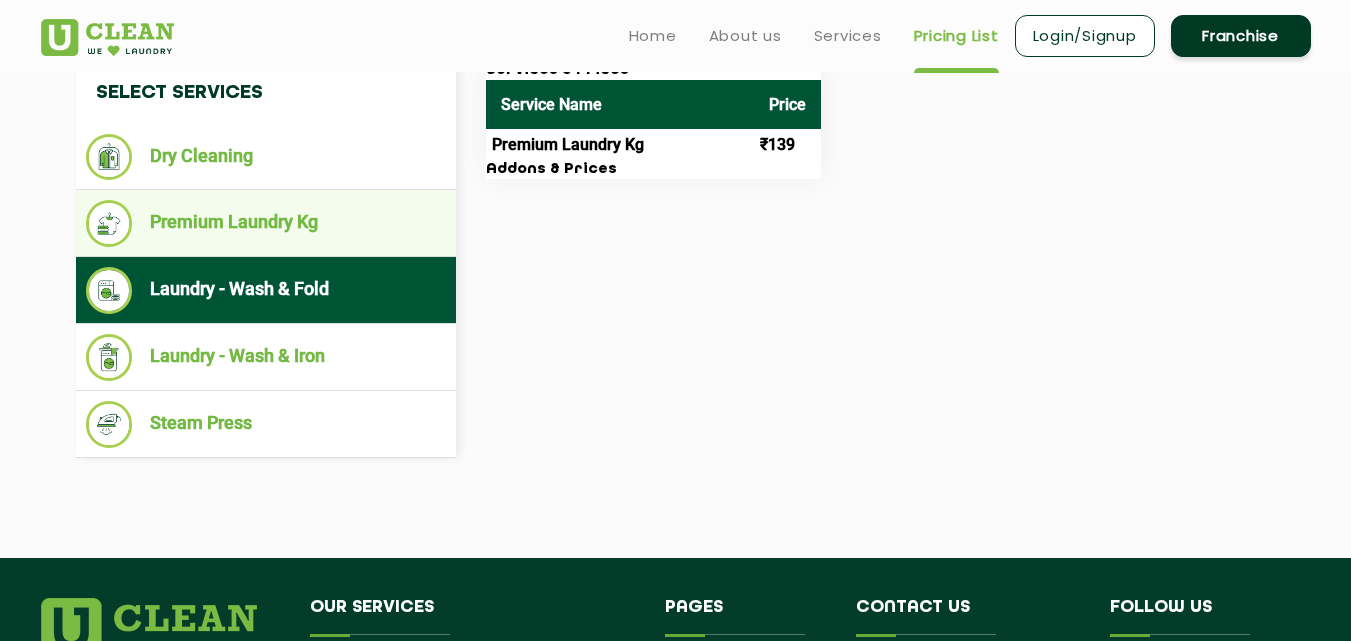 click on "Premium Laundry Kg" at bounding box center (266, 223) 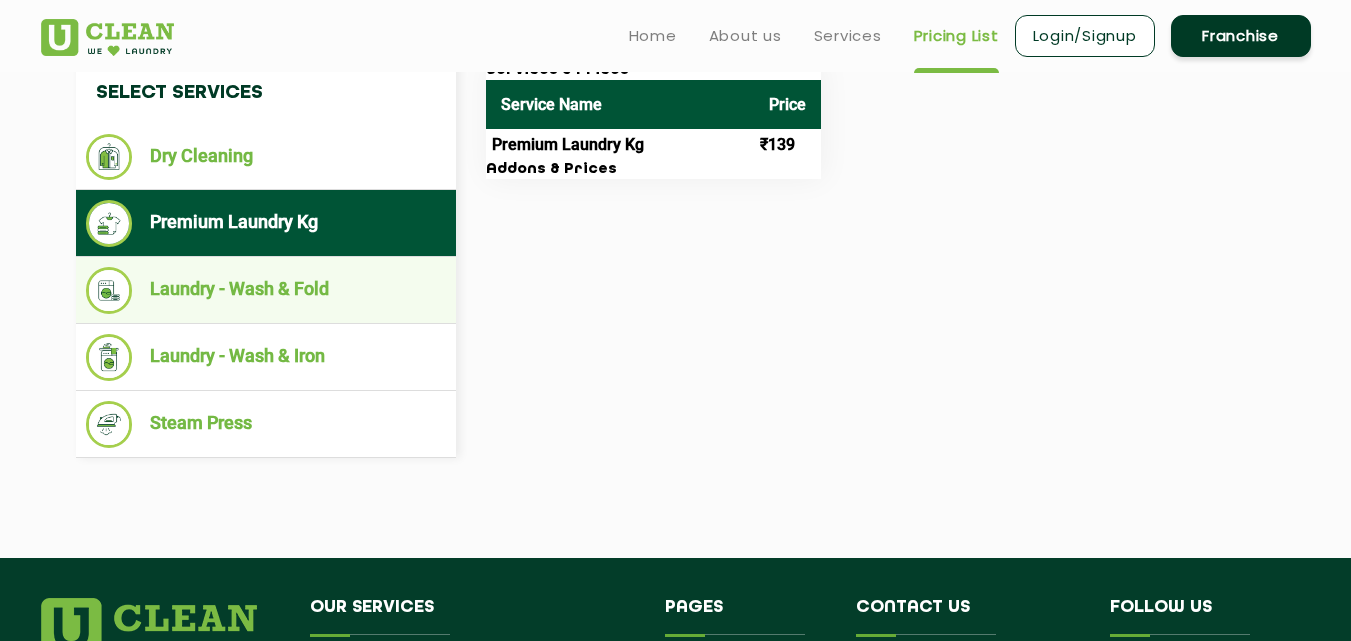 click on "Laundry - Wash & Fold" at bounding box center (266, 290) 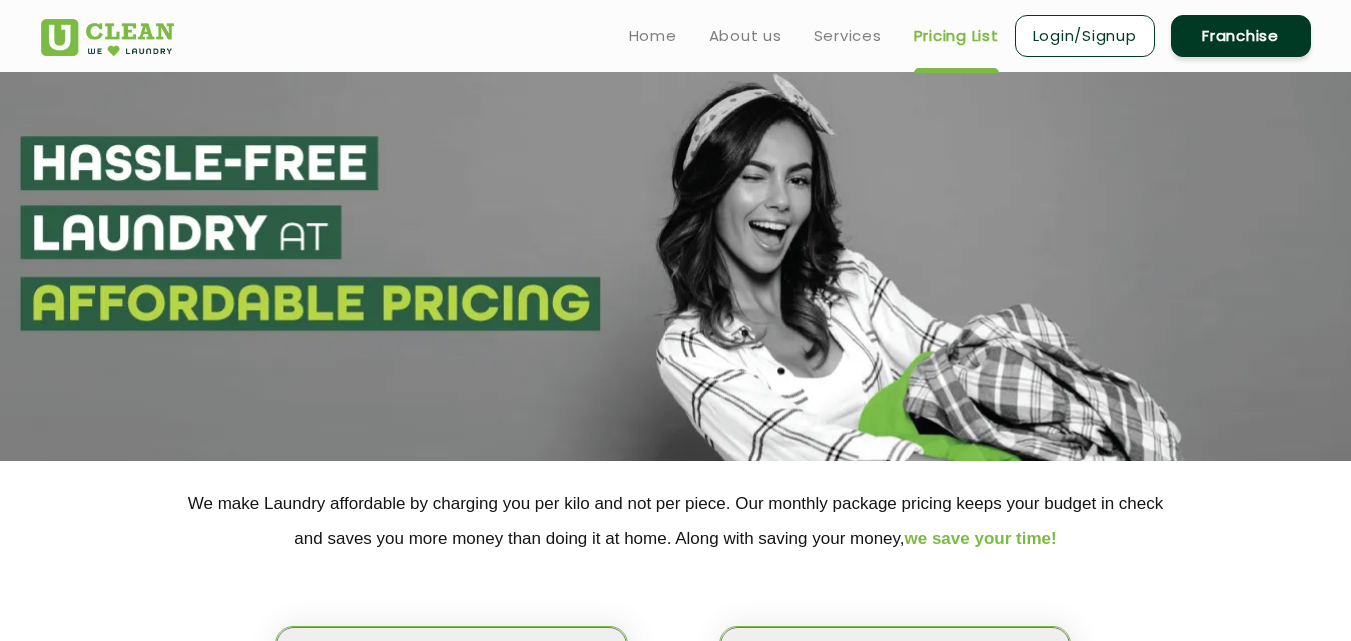 scroll, scrollTop: 0, scrollLeft: 0, axis: both 